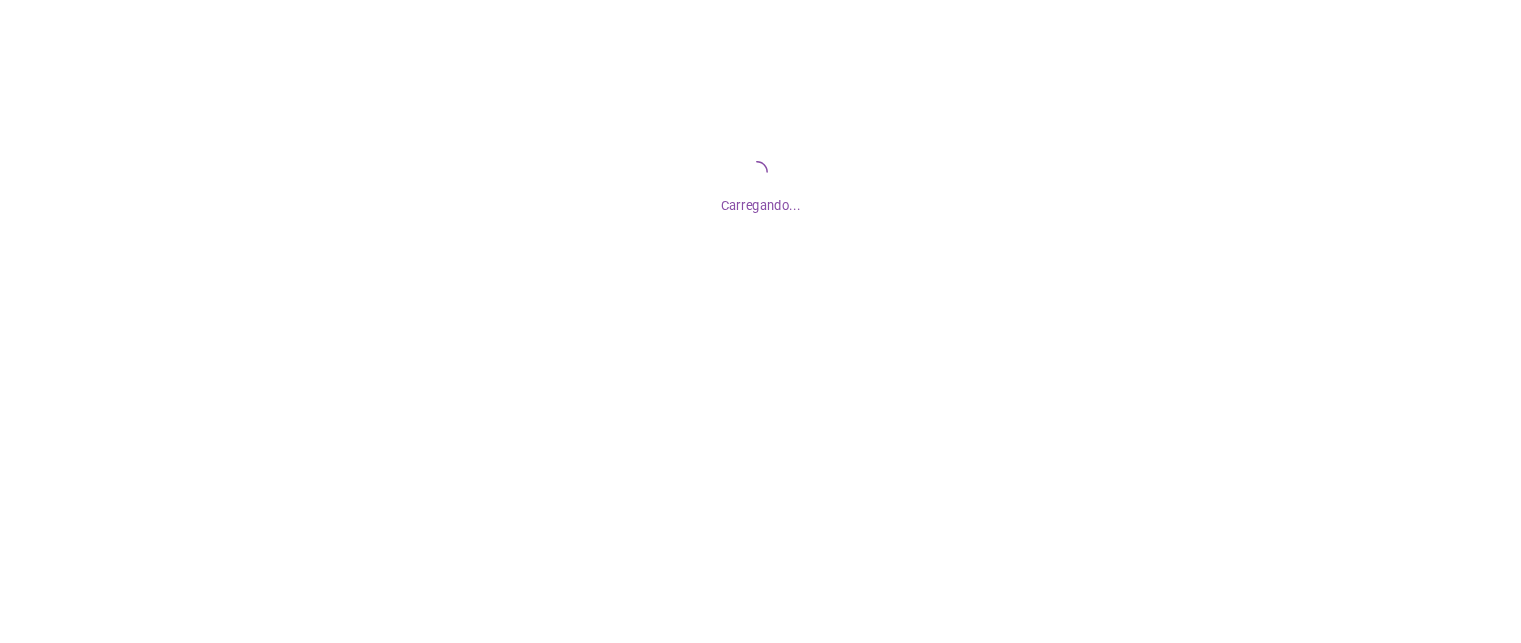 scroll, scrollTop: 0, scrollLeft: 0, axis: both 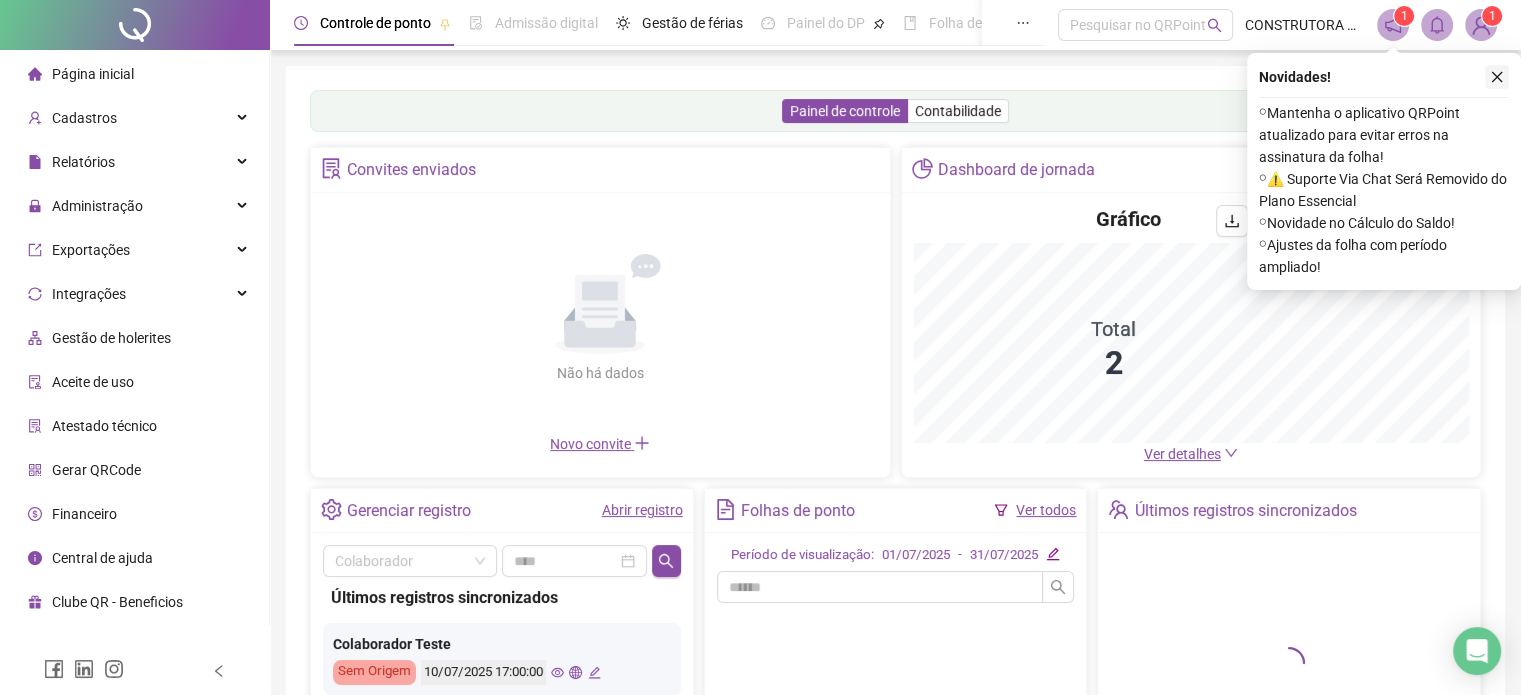 click 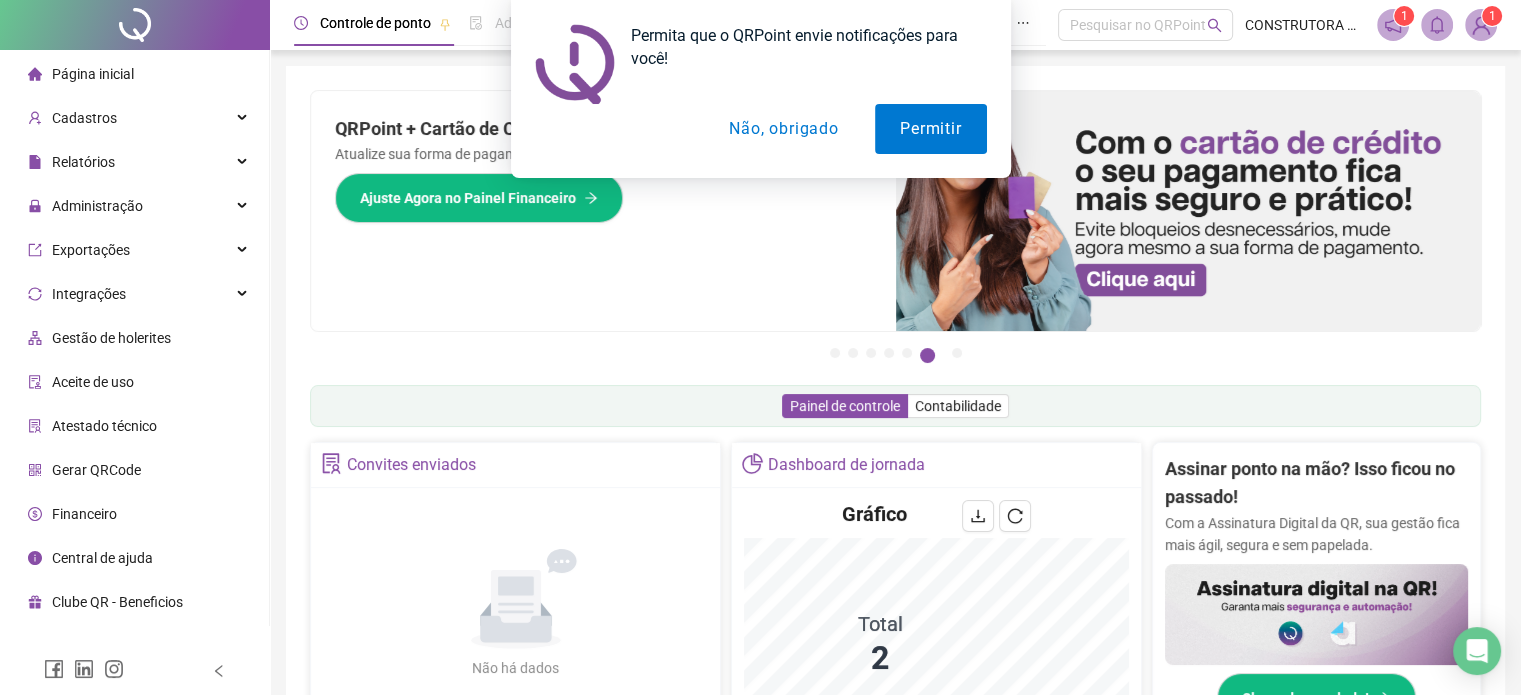 click on "Não, obrigado" at bounding box center [783, 129] 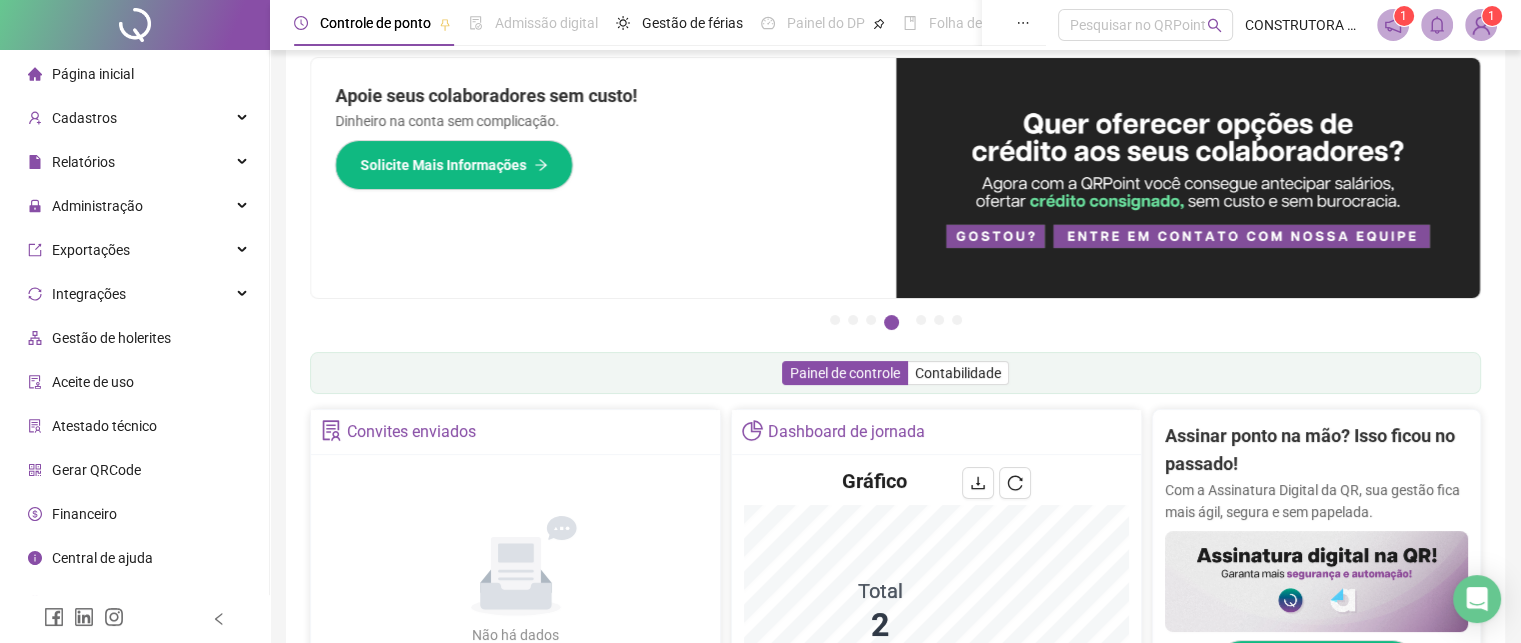 scroll, scrollTop: 0, scrollLeft: 0, axis: both 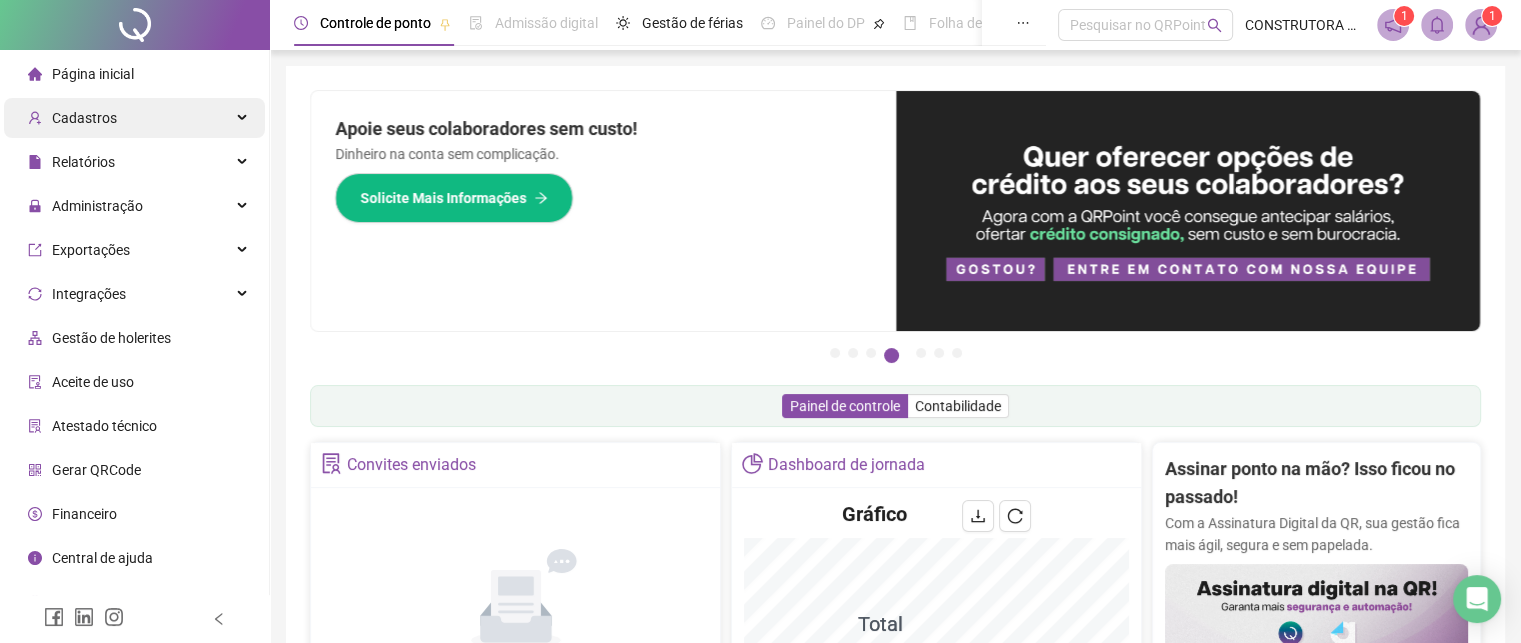 click on "Cadastros" at bounding box center (72, 118) 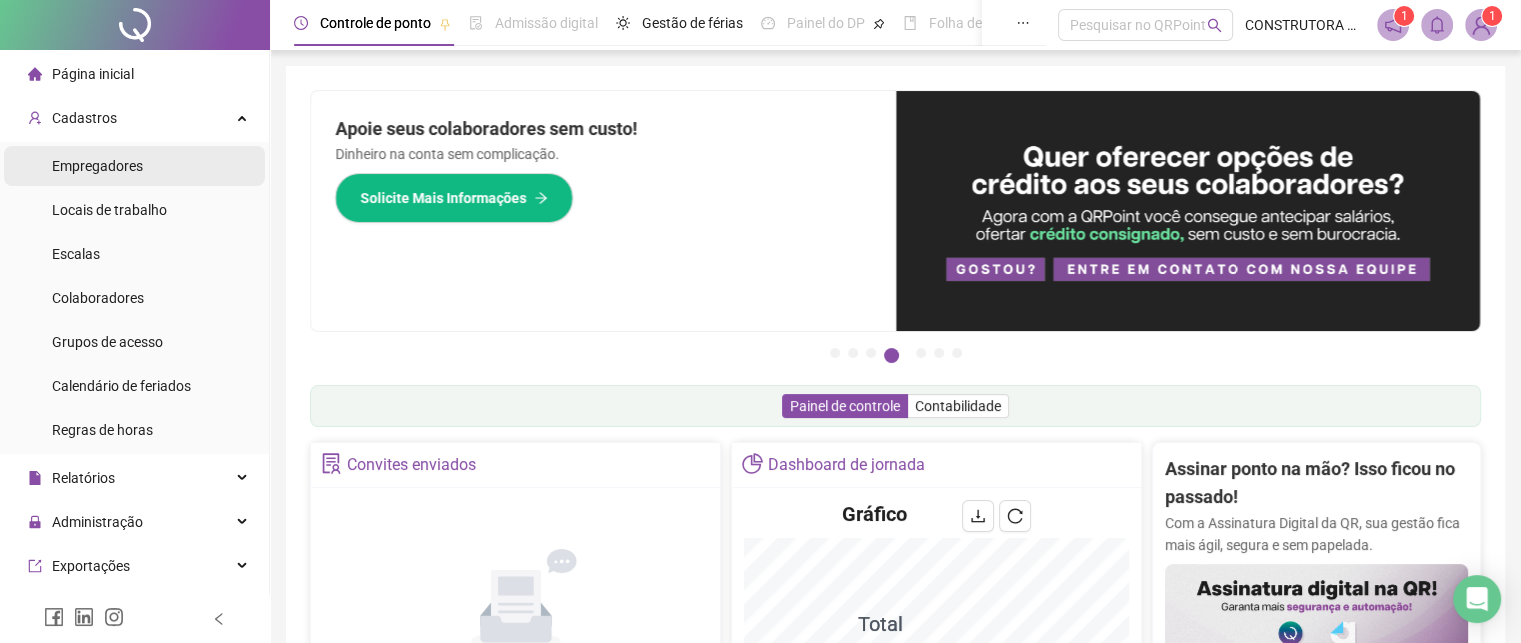 click on "Empregadores" at bounding box center (97, 166) 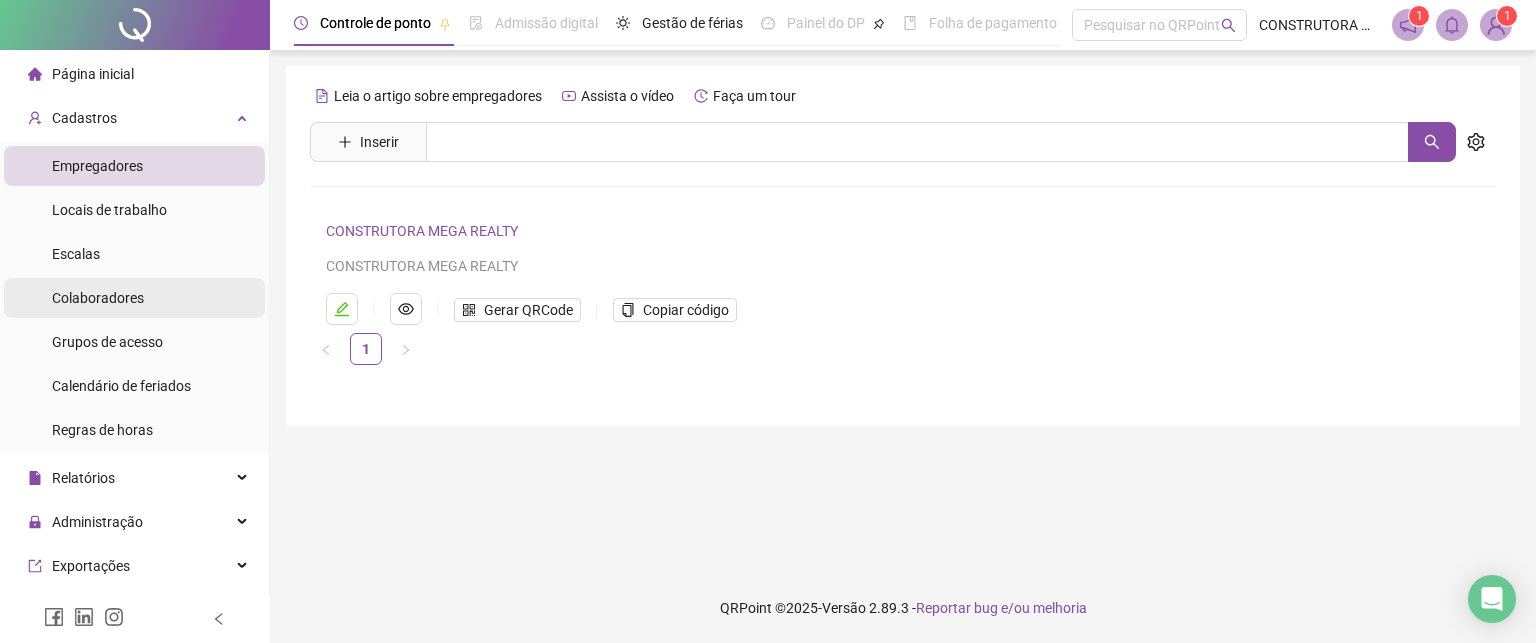 click on "Colaboradores" at bounding box center [98, 298] 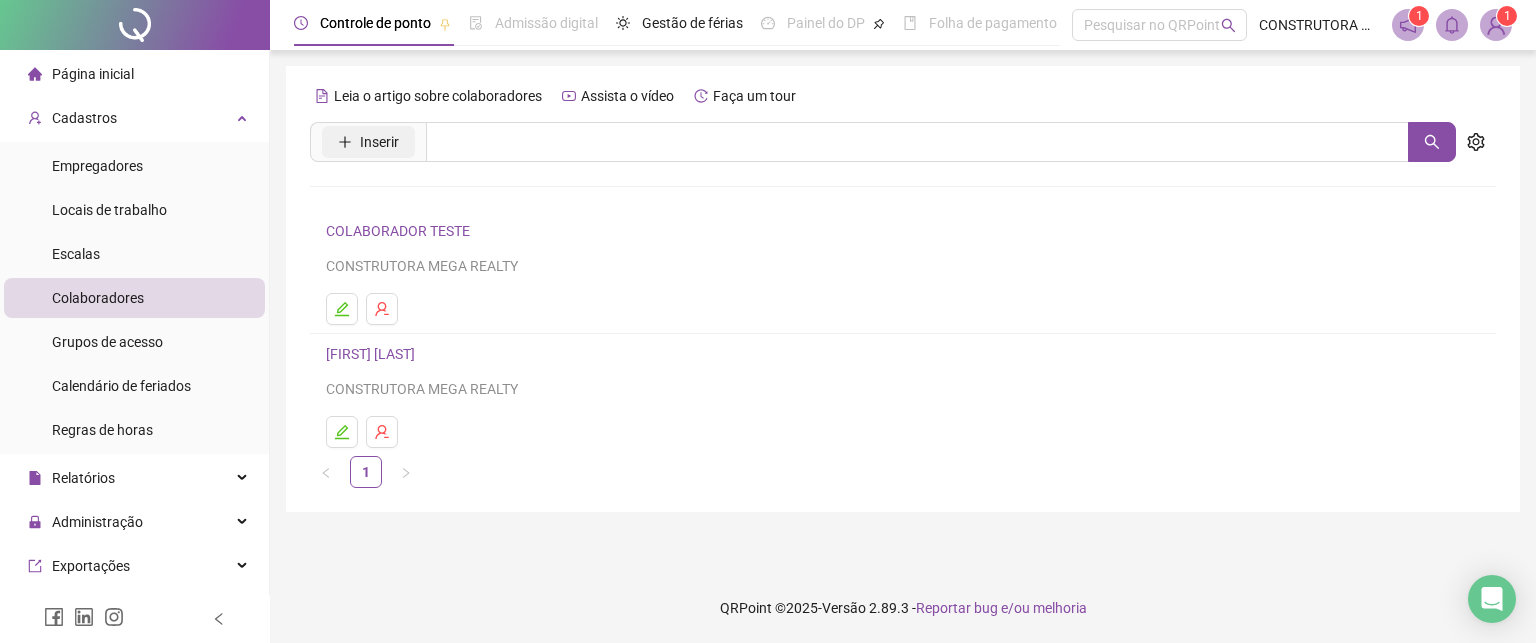 click on "Inserir" at bounding box center [379, 142] 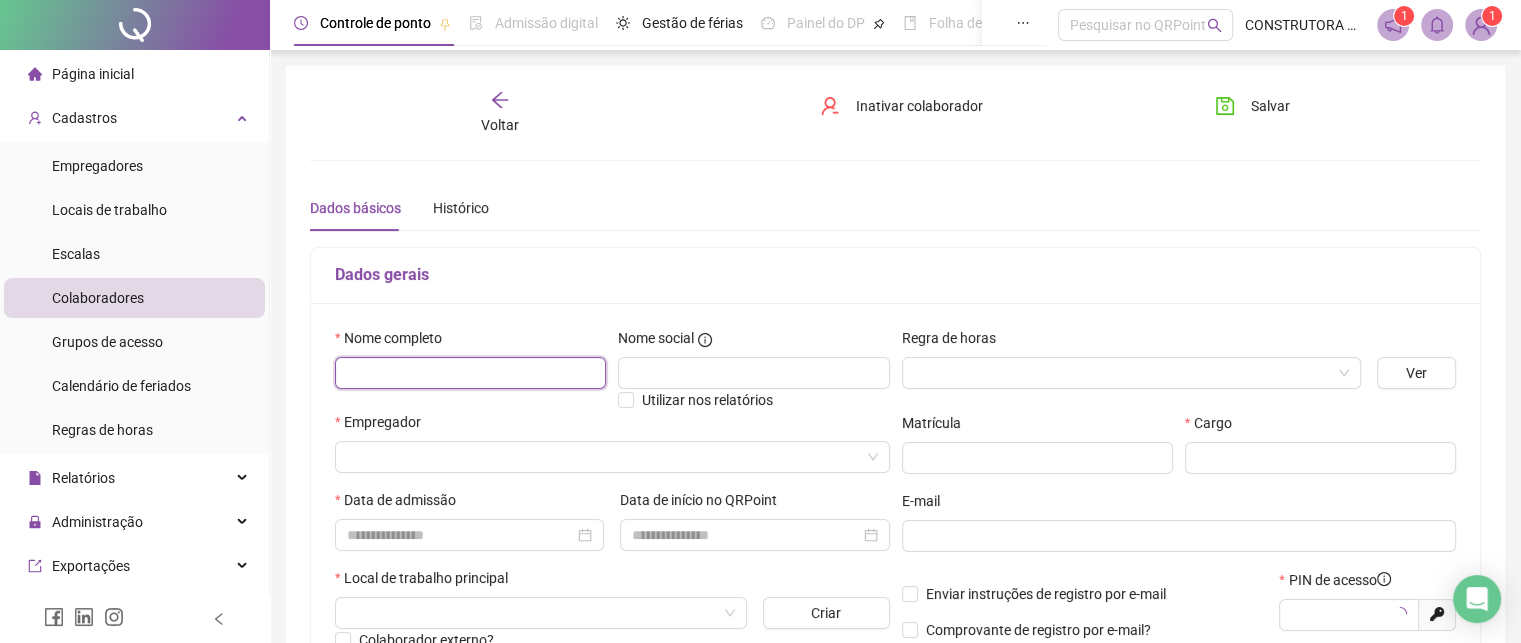 click at bounding box center (470, 373) 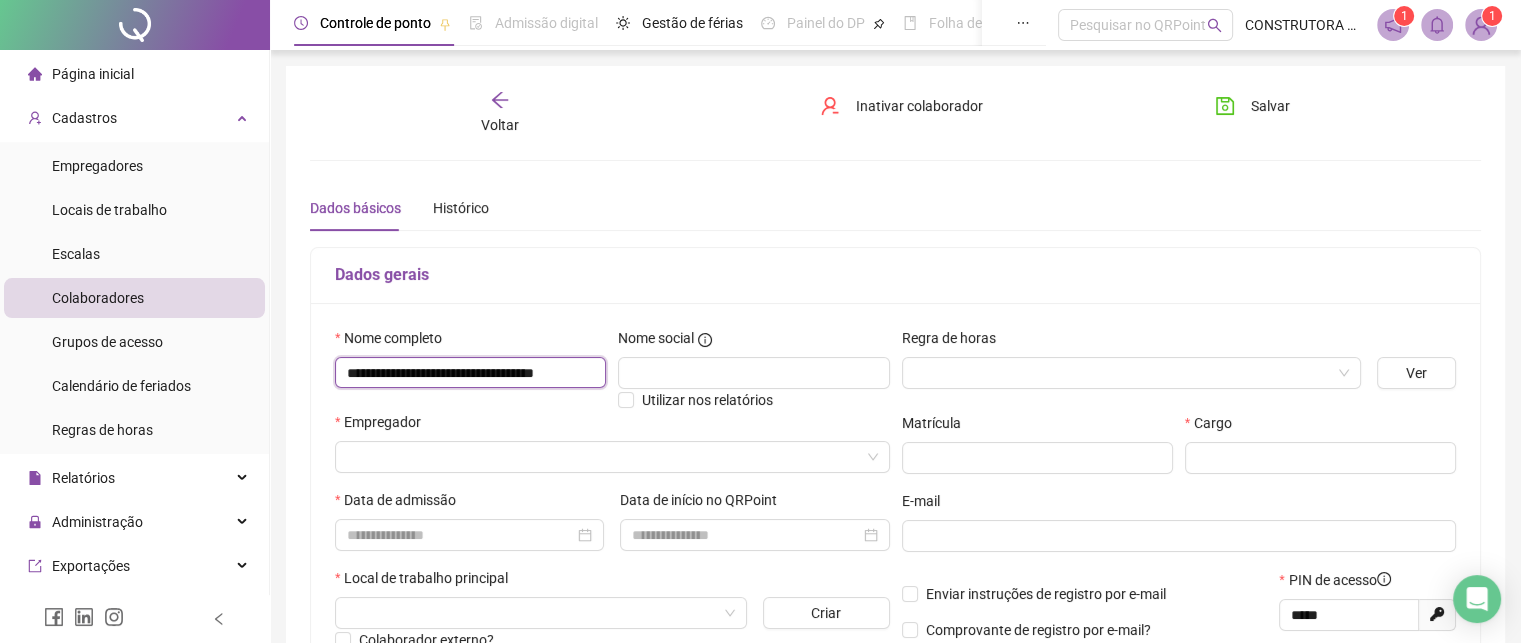 scroll, scrollTop: 0, scrollLeft: 40, axis: horizontal 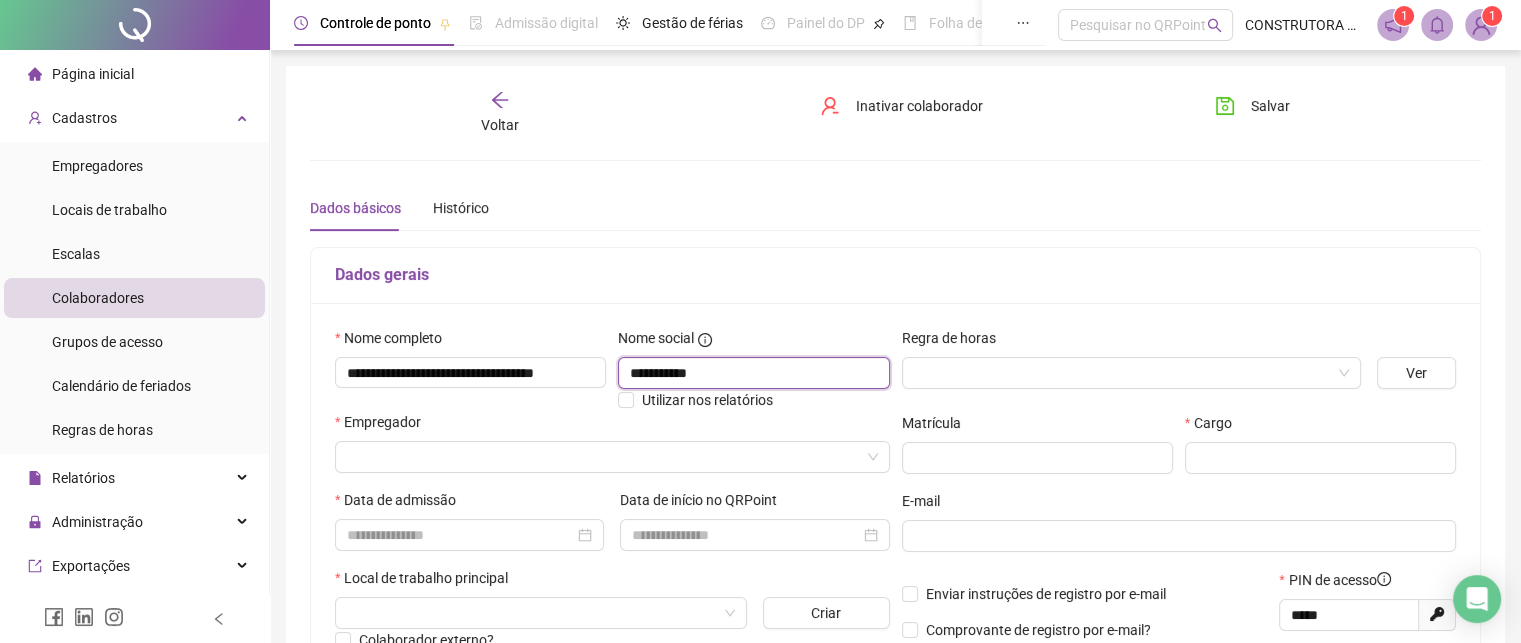 type on "**********" 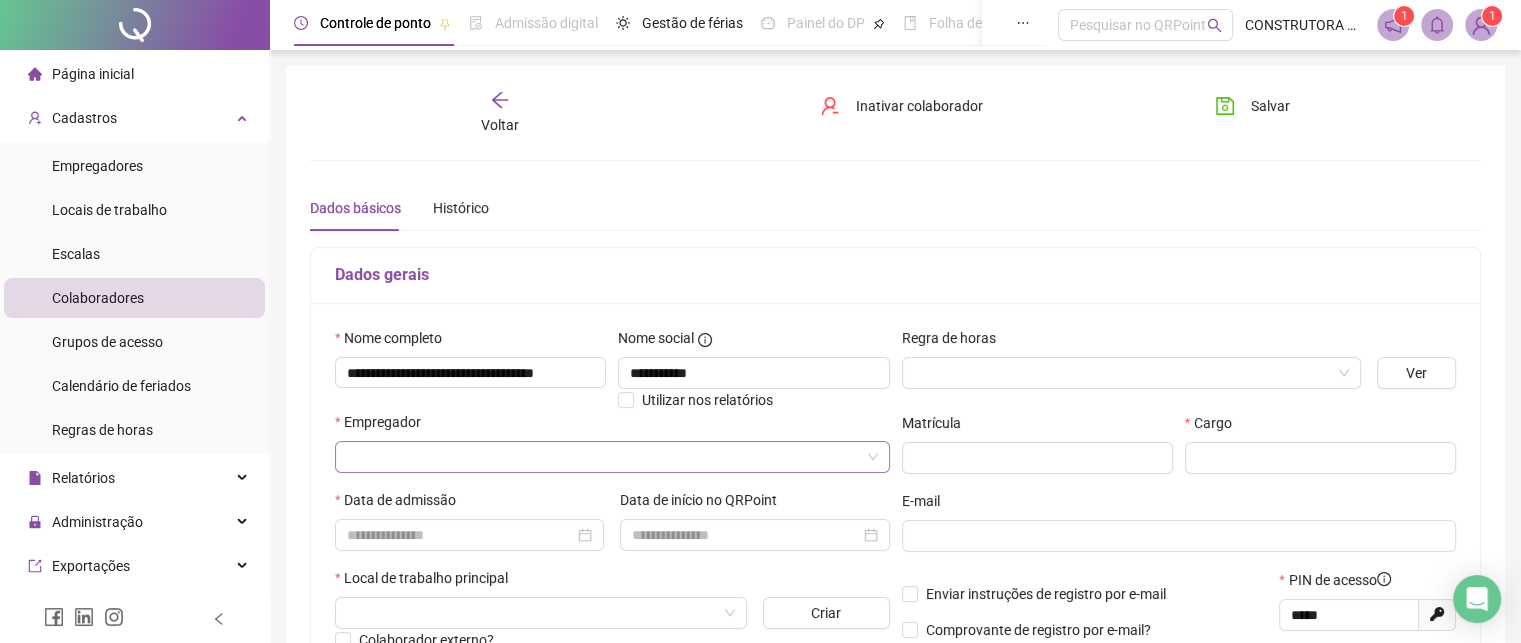 click at bounding box center (612, 457) 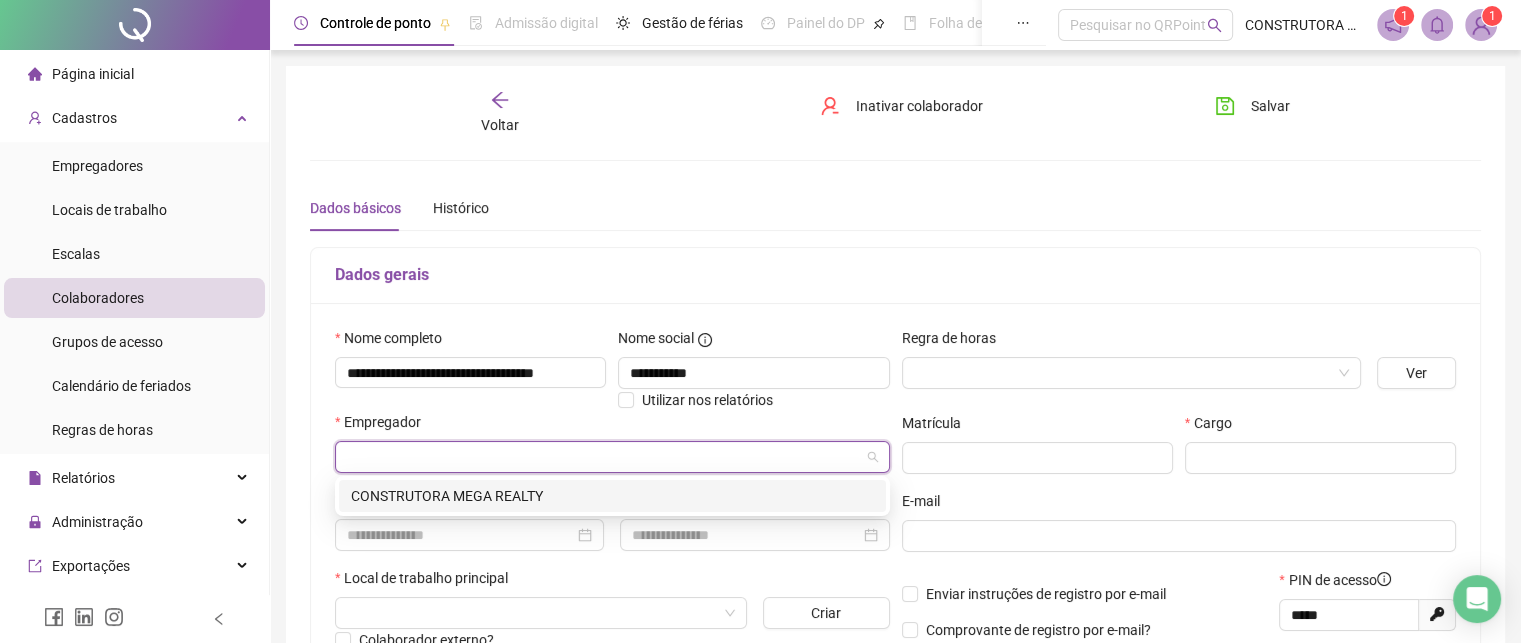 click on "CONSTRUTORA MEGA REALTY" at bounding box center (612, 496) 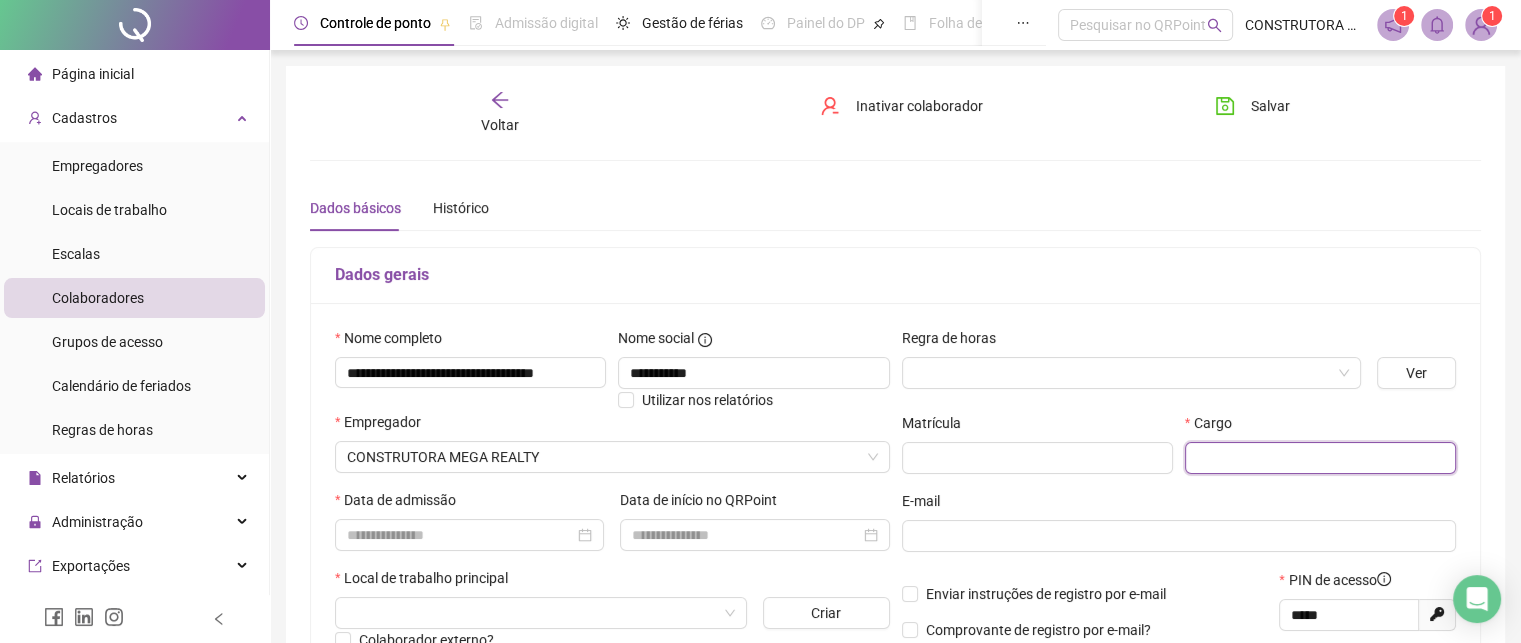 click at bounding box center (1320, 458) 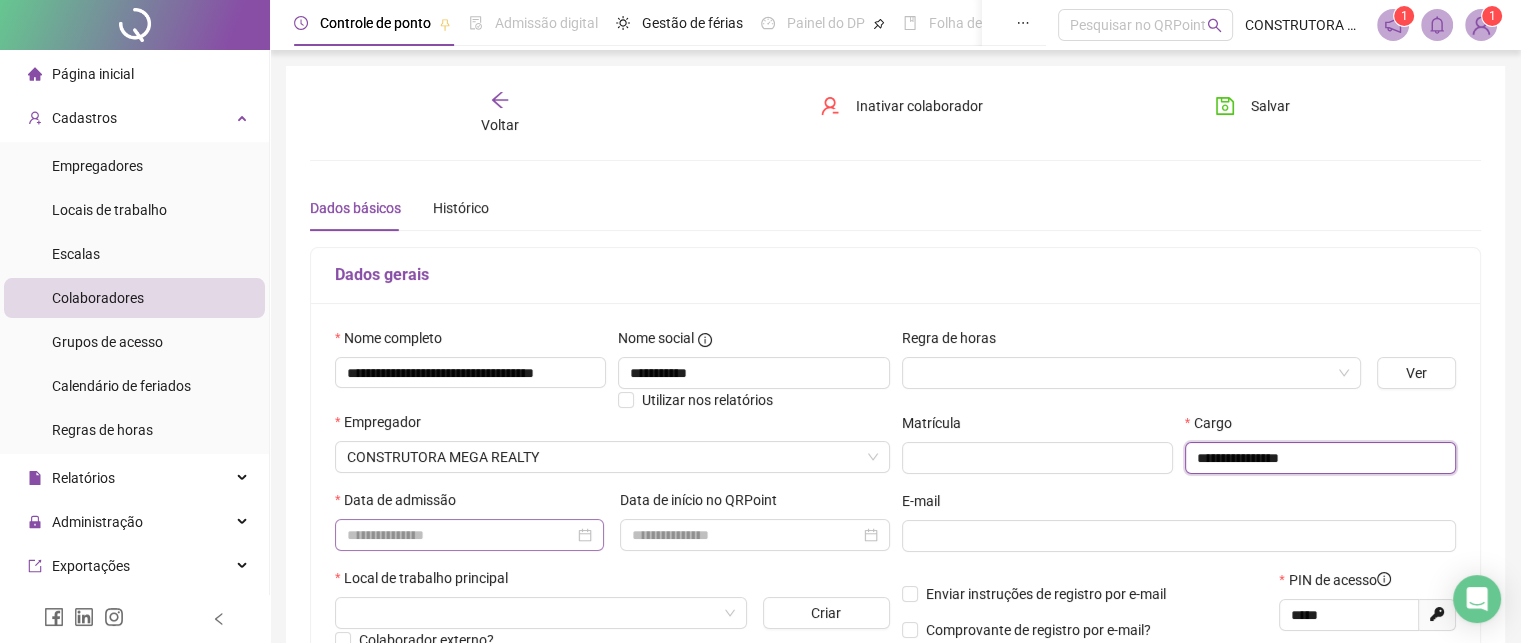 type on "**********" 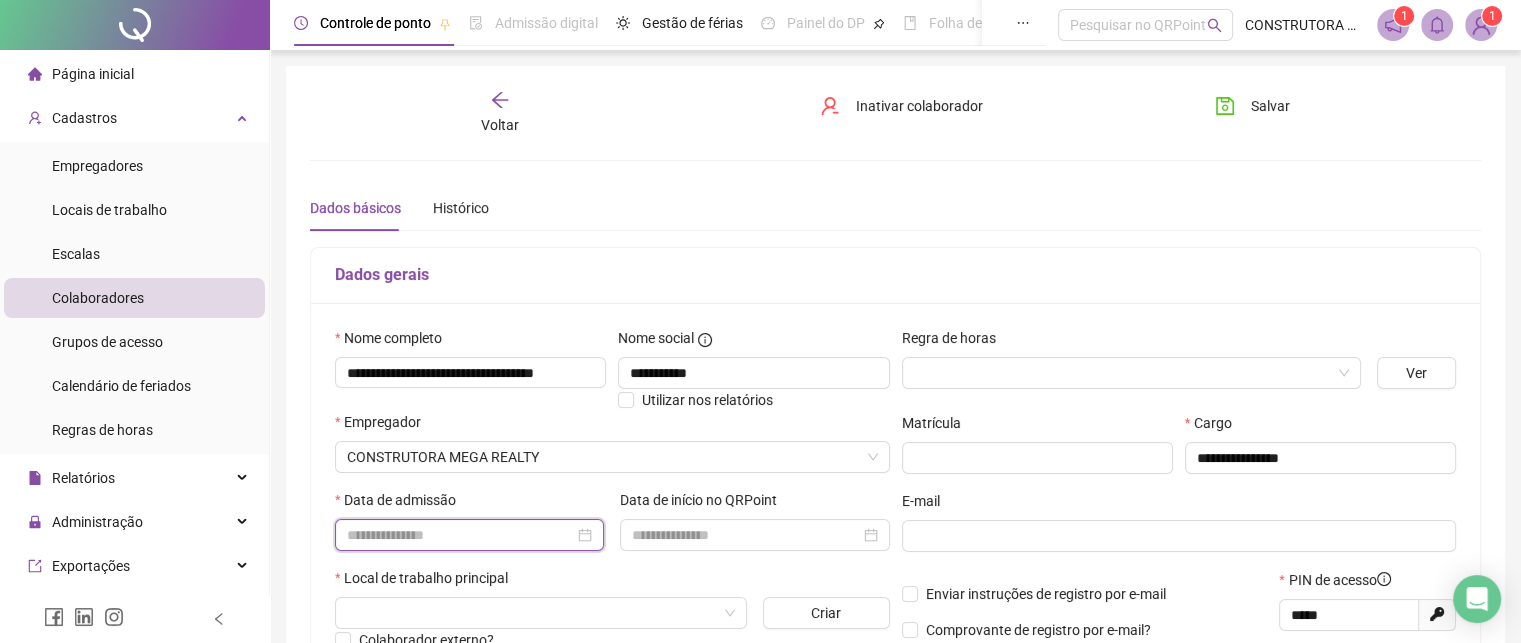click at bounding box center [460, 535] 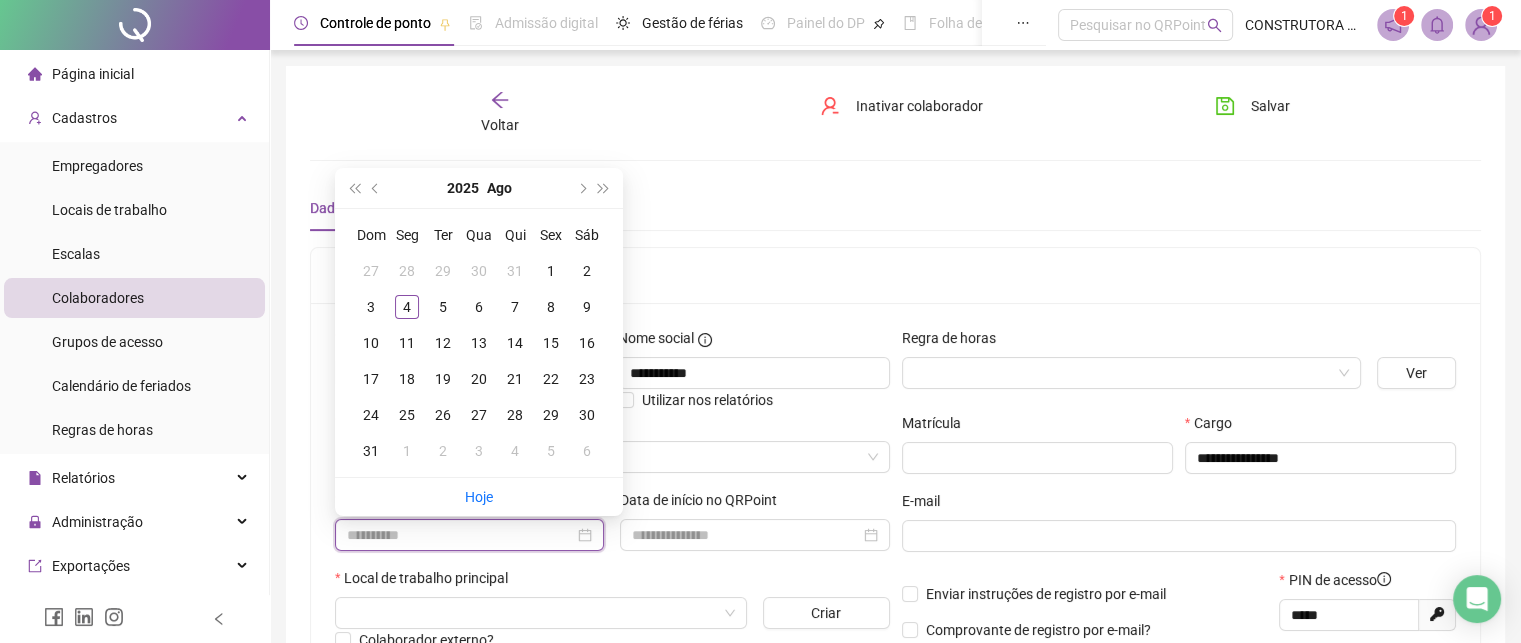 type on "**********" 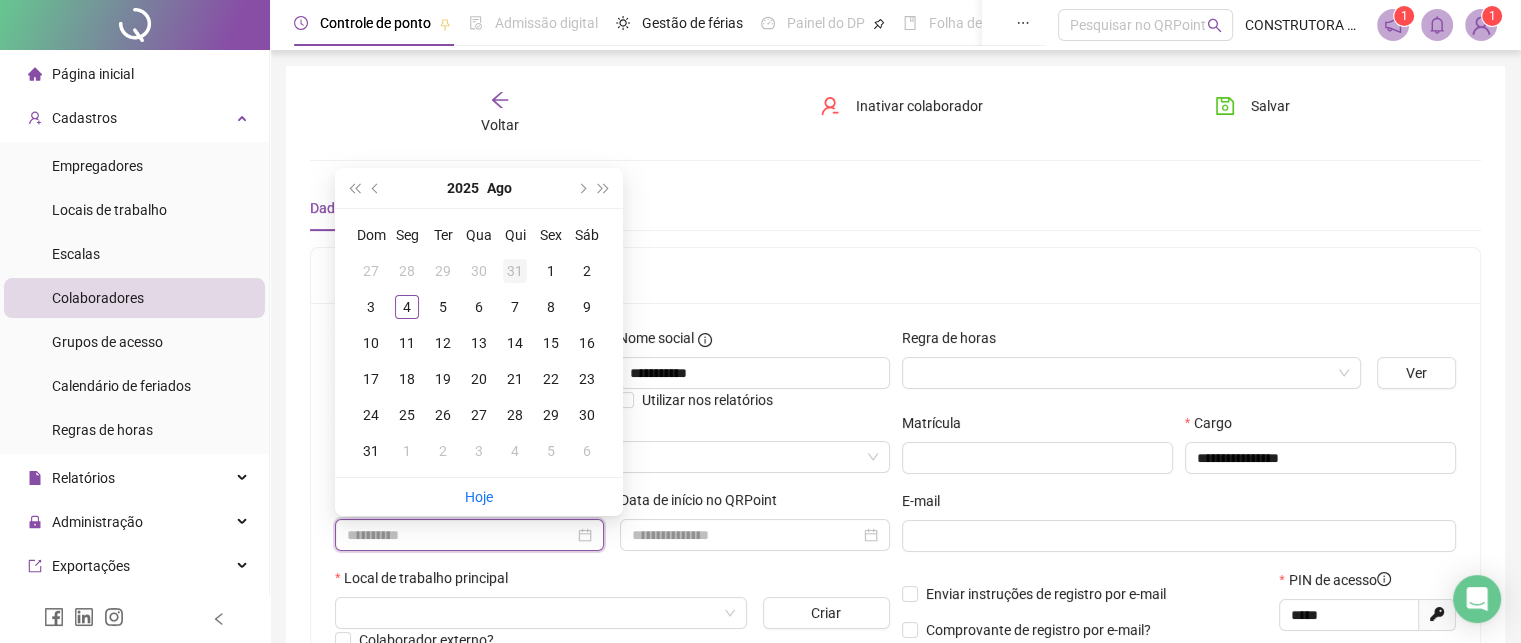 type on "**********" 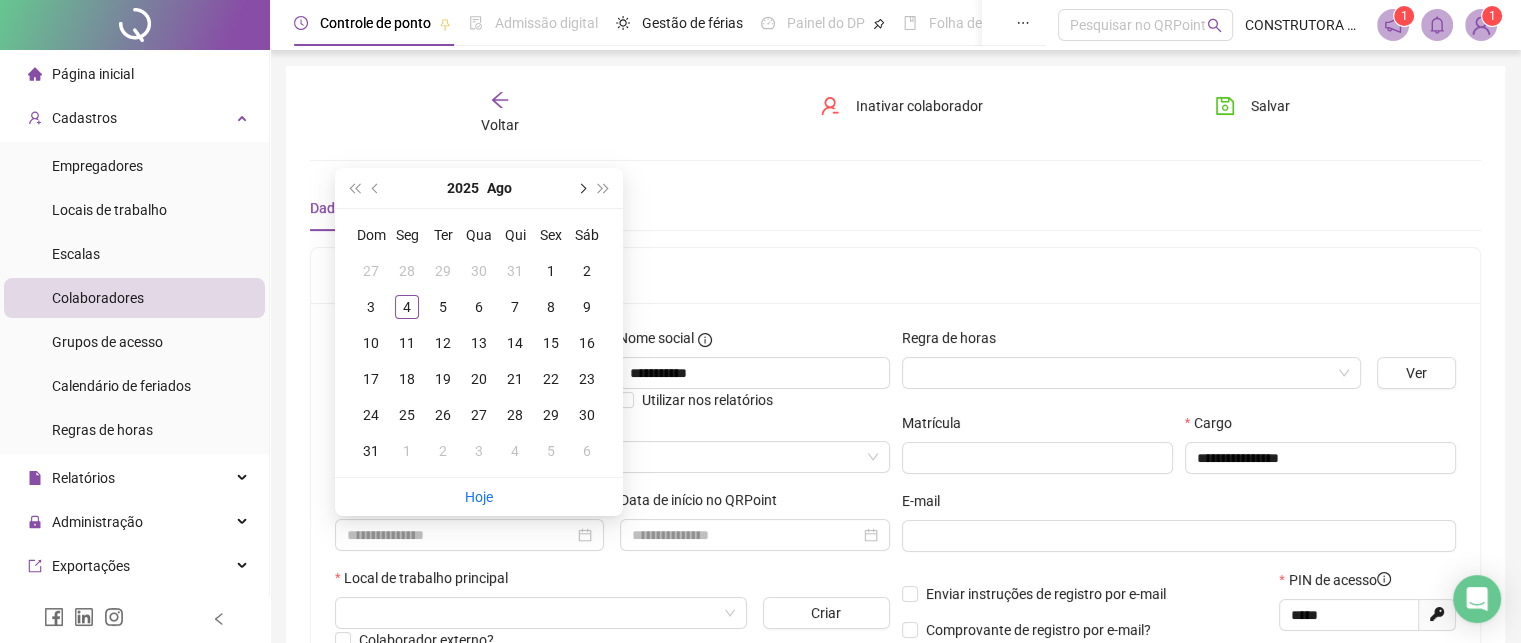 click at bounding box center [581, 188] 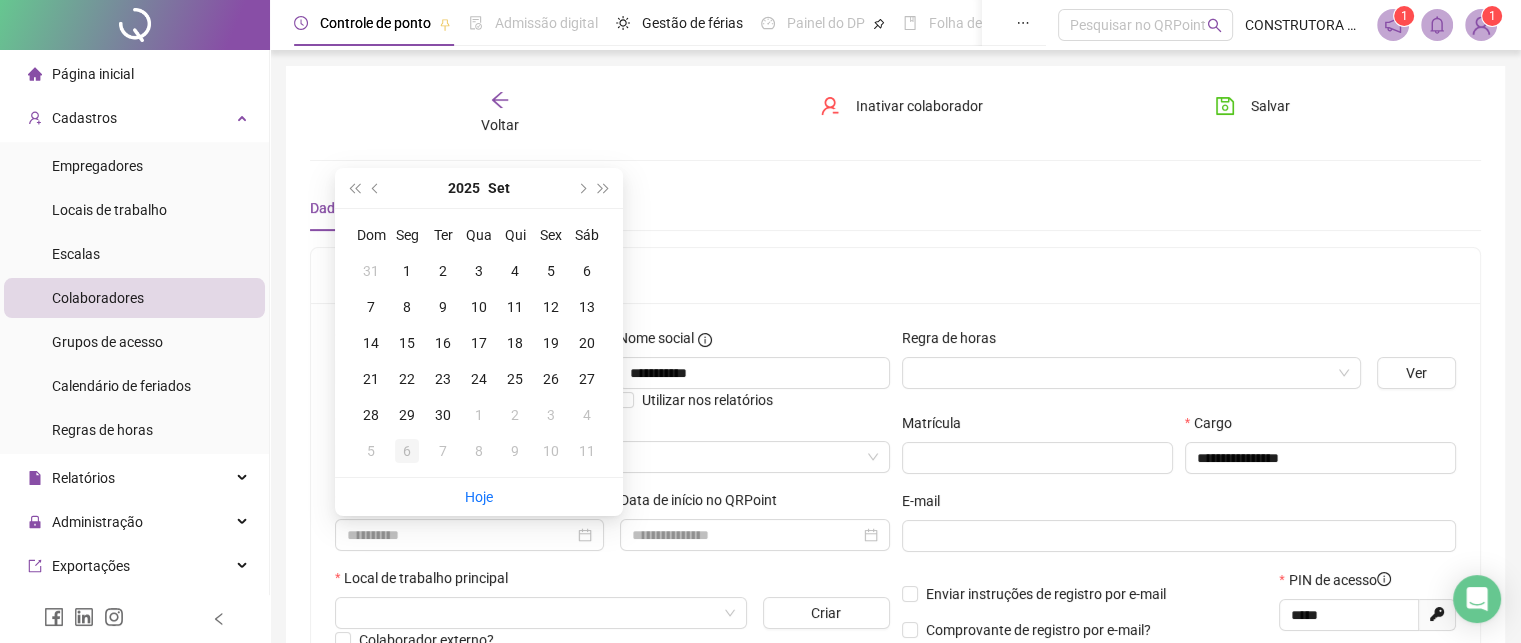type on "**********" 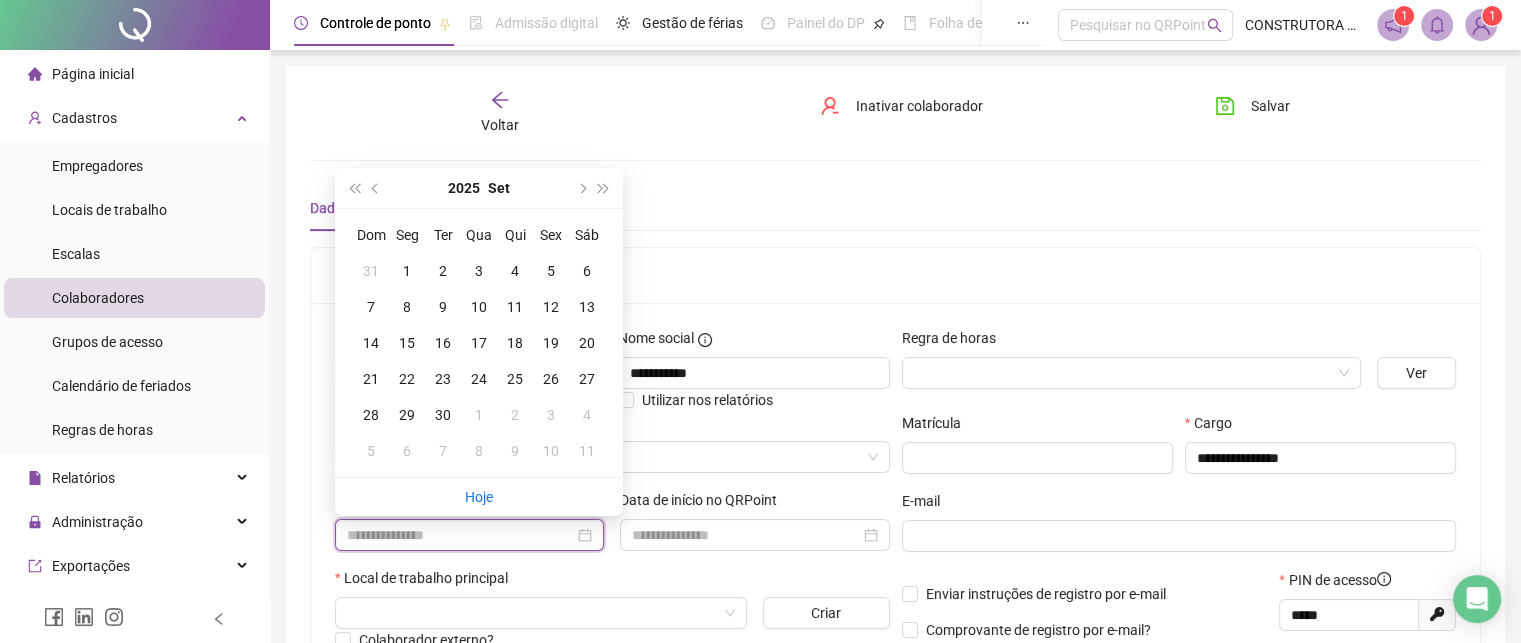 click at bounding box center (460, 535) 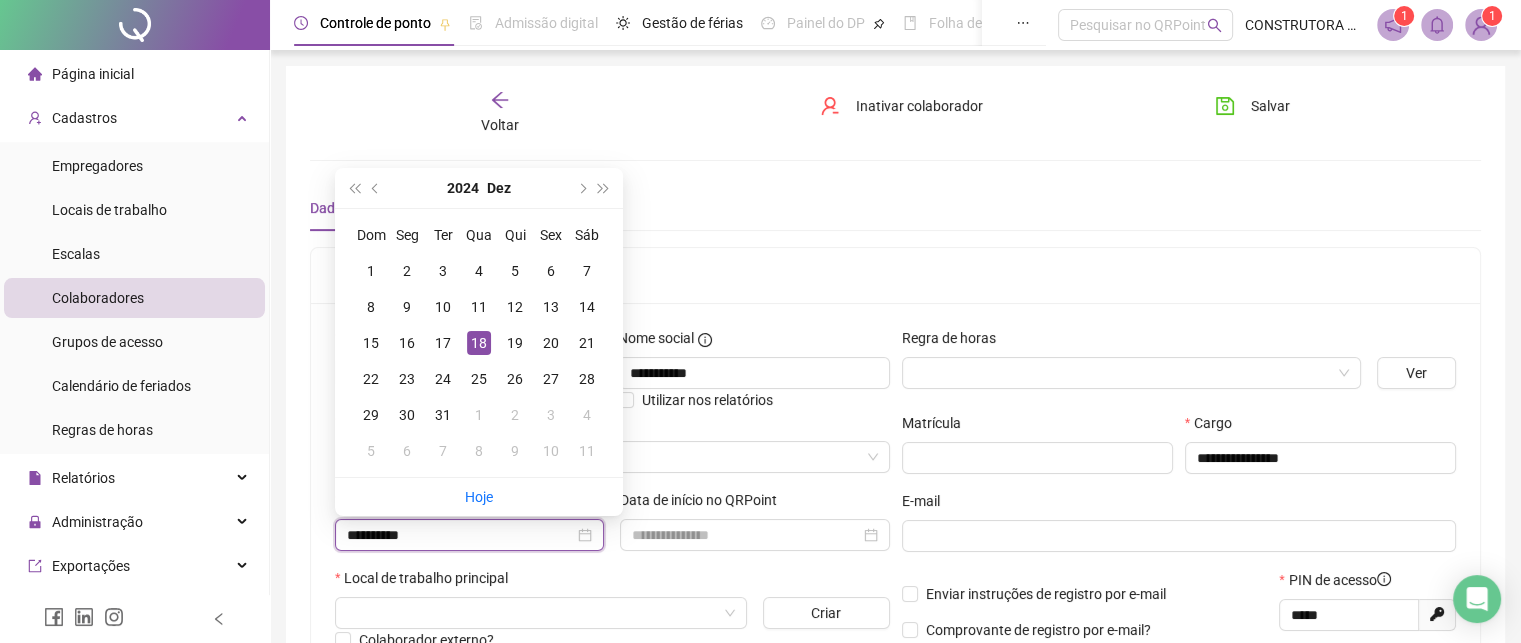 type on "**********" 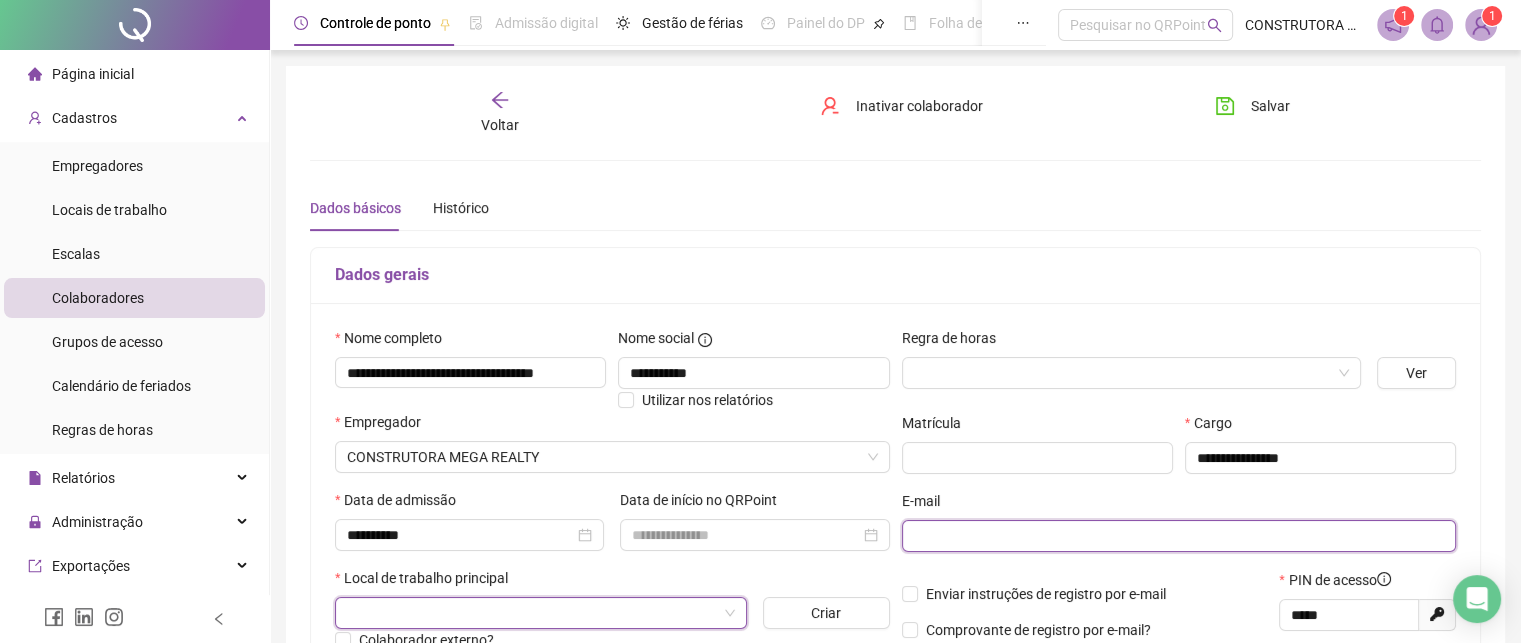 click at bounding box center [1177, 536] 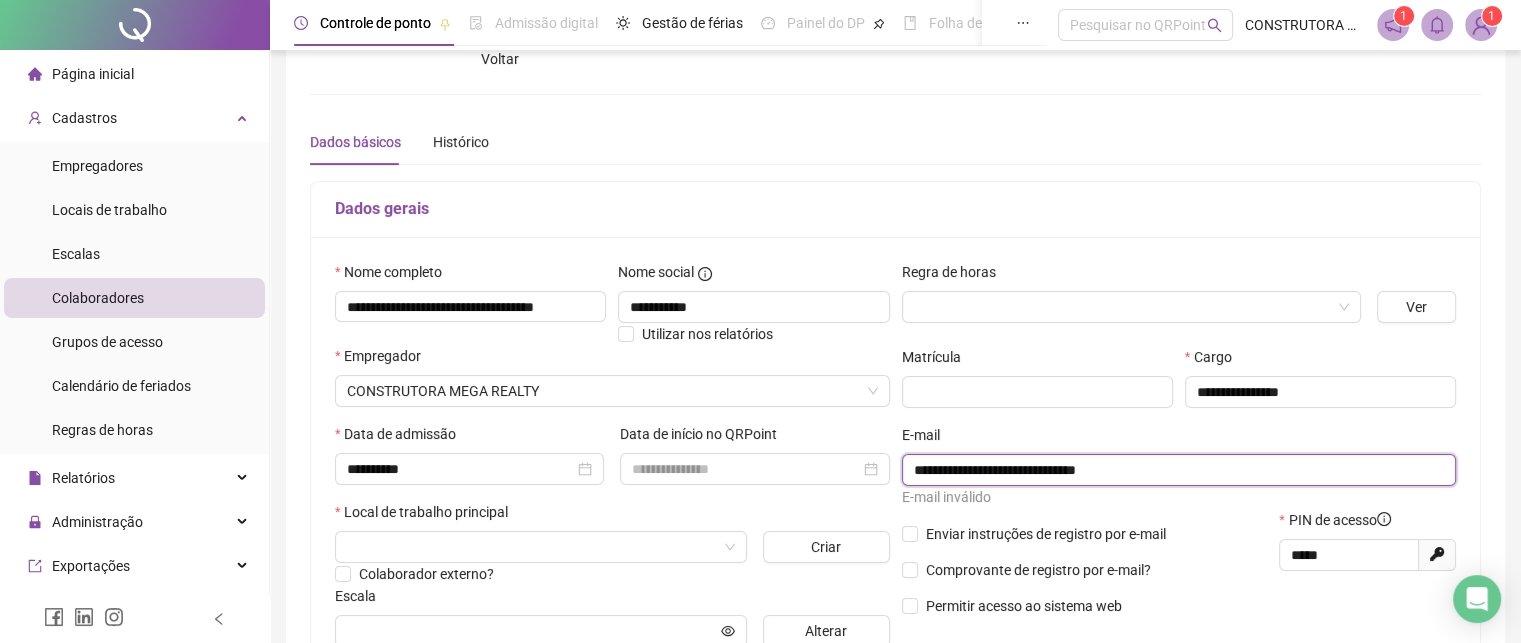 scroll, scrollTop: 100, scrollLeft: 0, axis: vertical 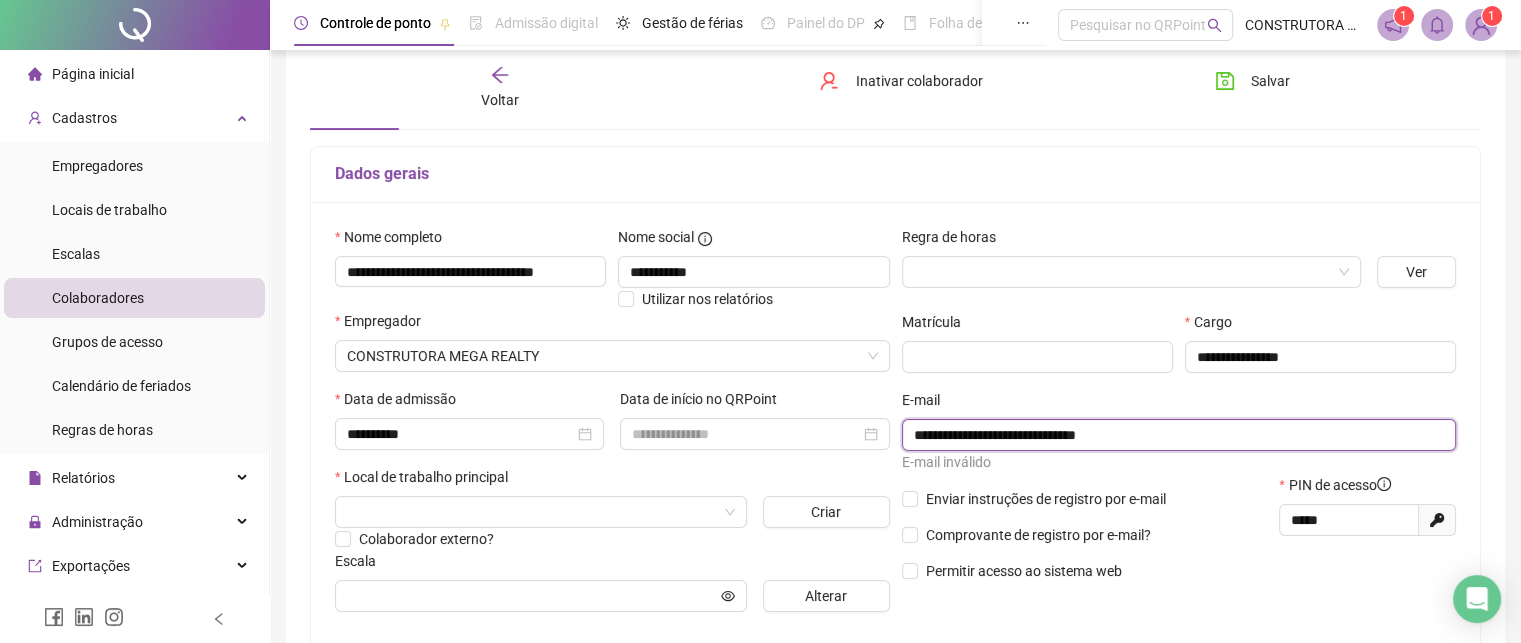 click on "**********" at bounding box center (1177, 435) 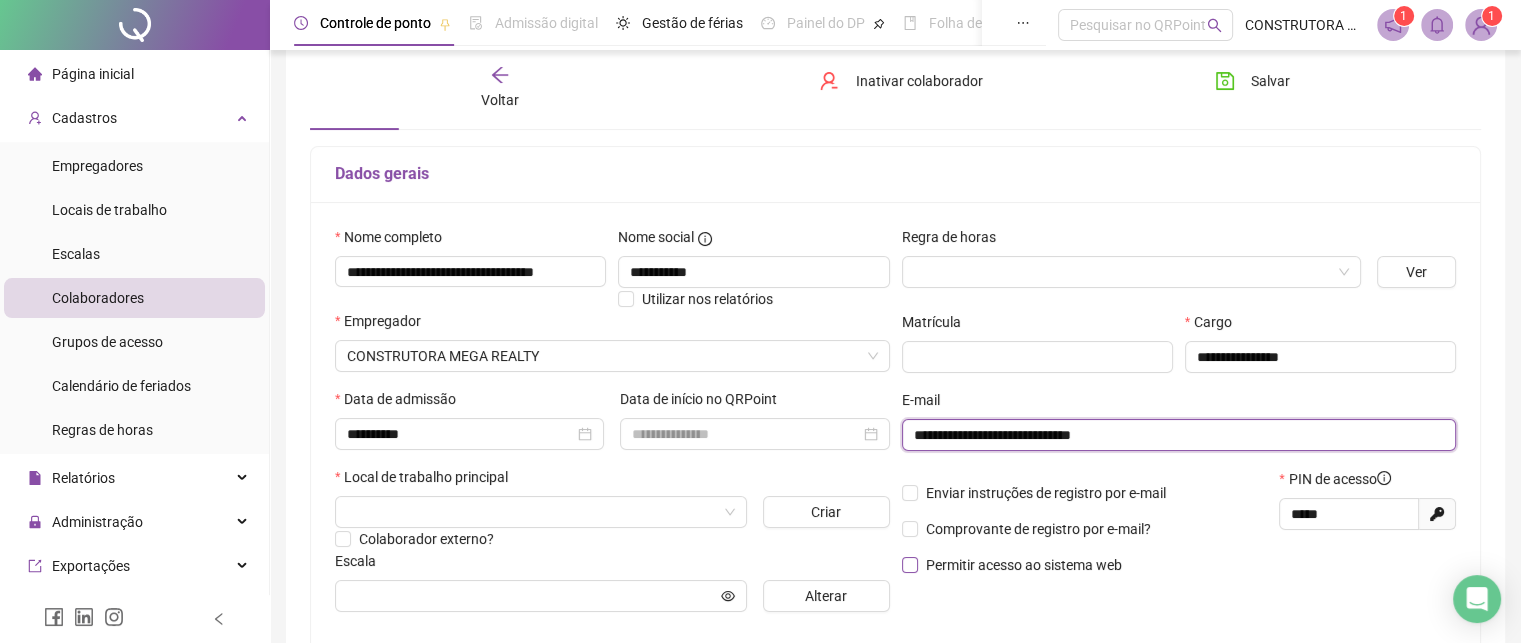 type on "**********" 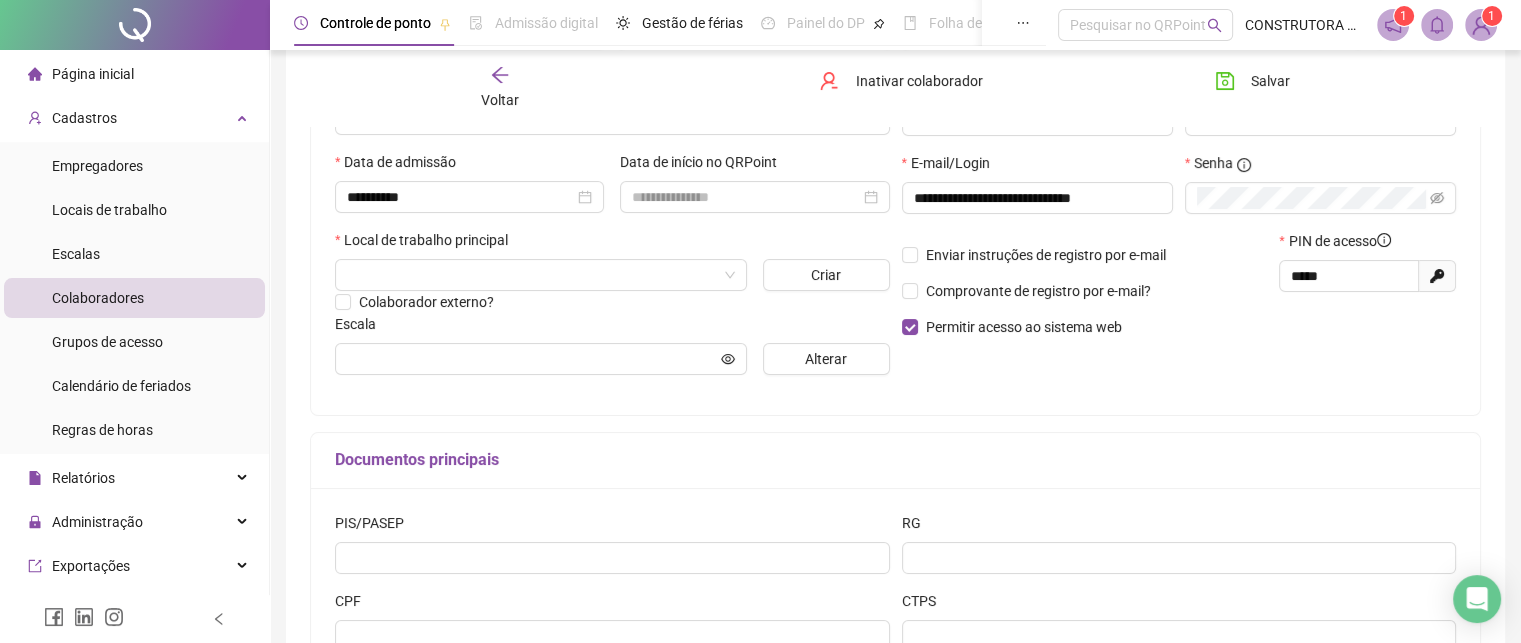 scroll, scrollTop: 300, scrollLeft: 0, axis: vertical 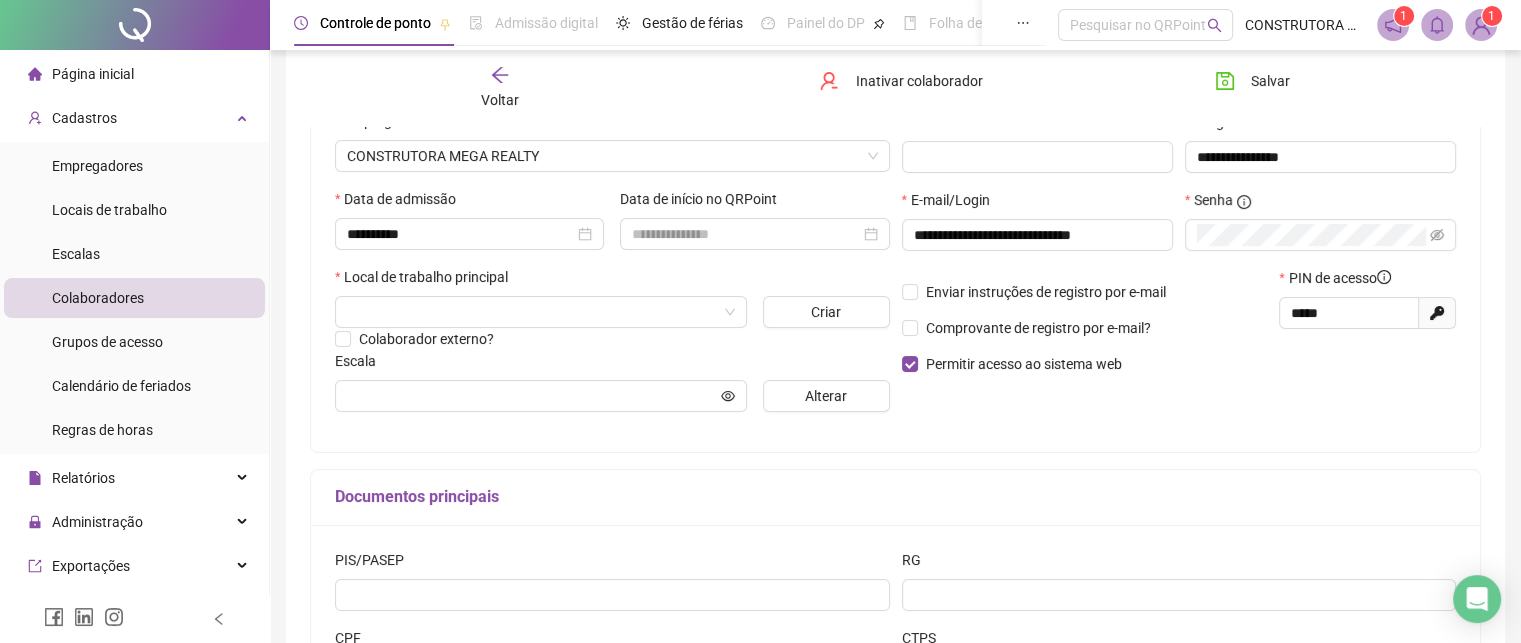 click 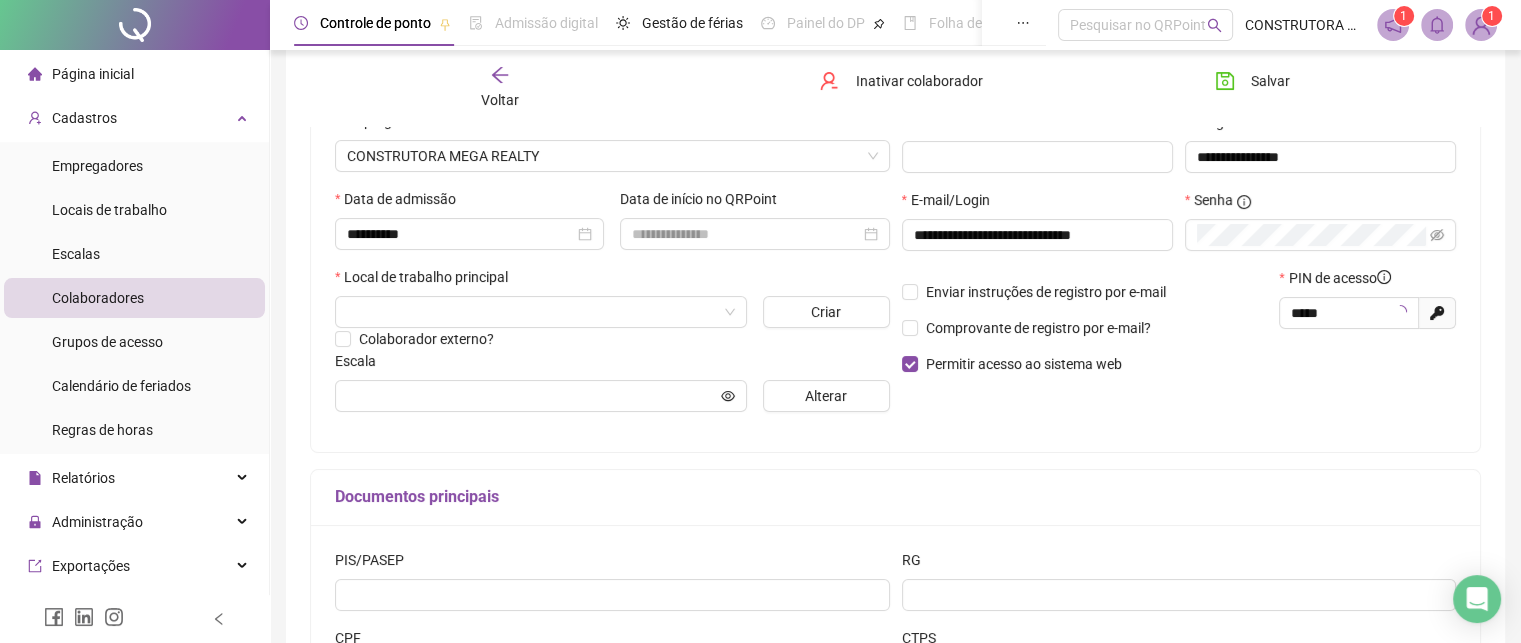type on "*****" 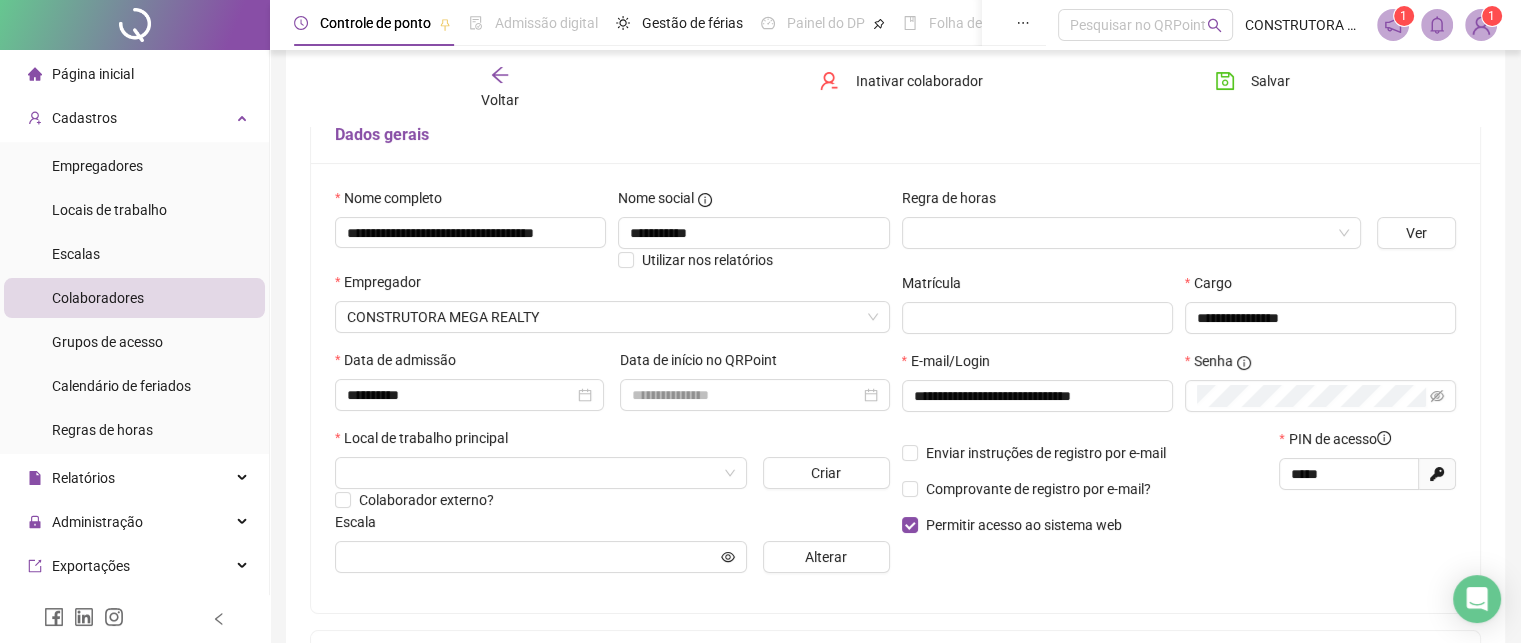 scroll, scrollTop: 200, scrollLeft: 0, axis: vertical 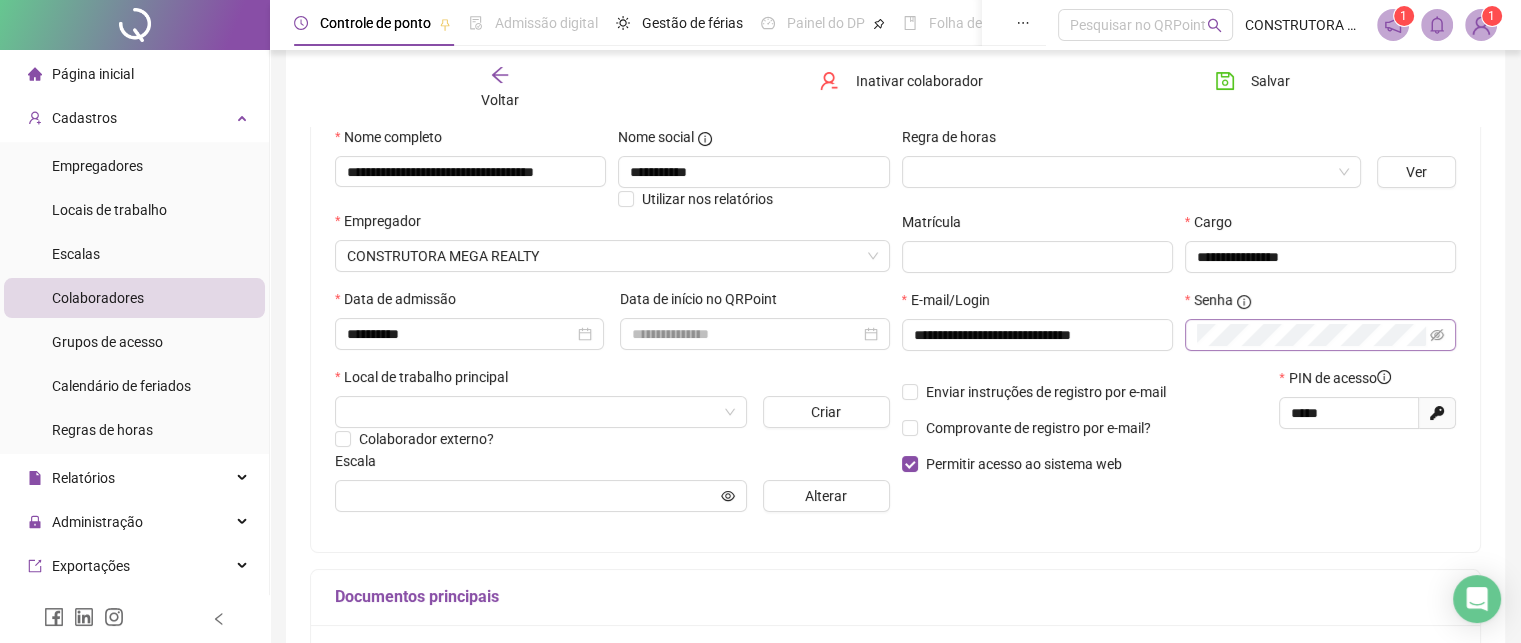 click at bounding box center [1320, 335] 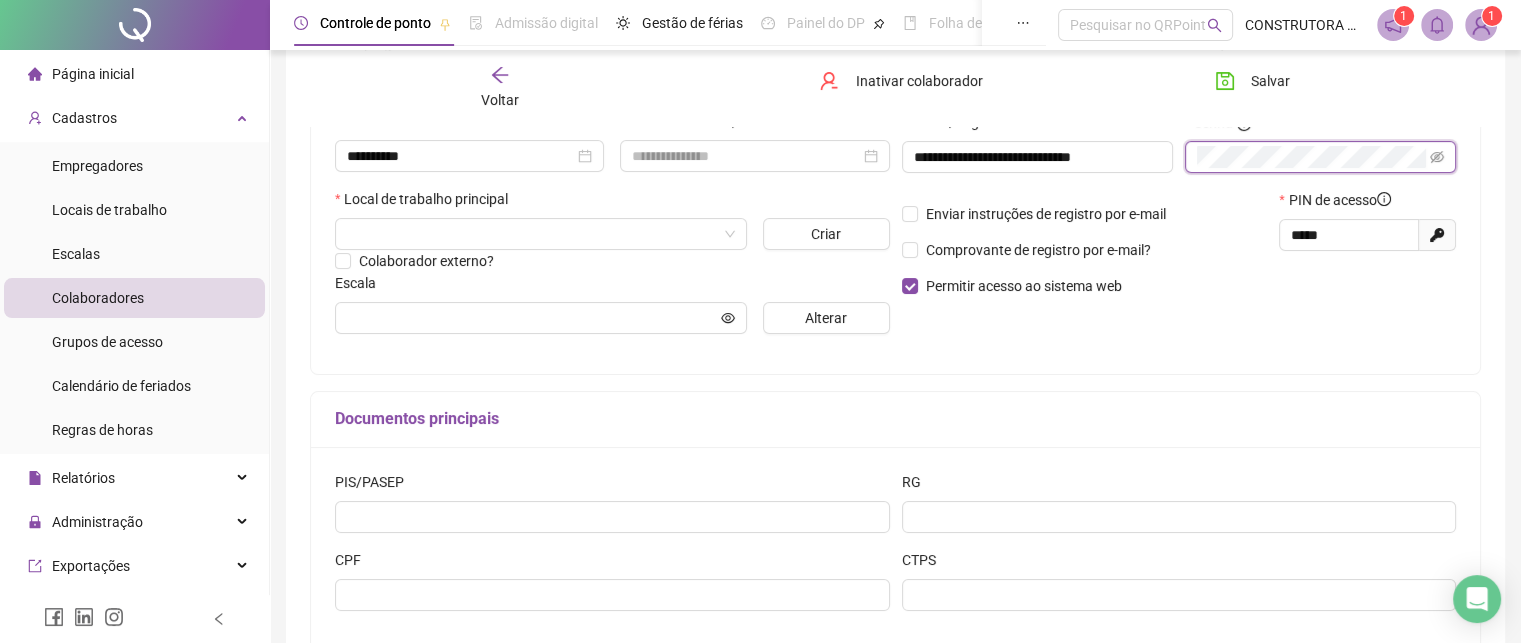 scroll, scrollTop: 0, scrollLeft: 0, axis: both 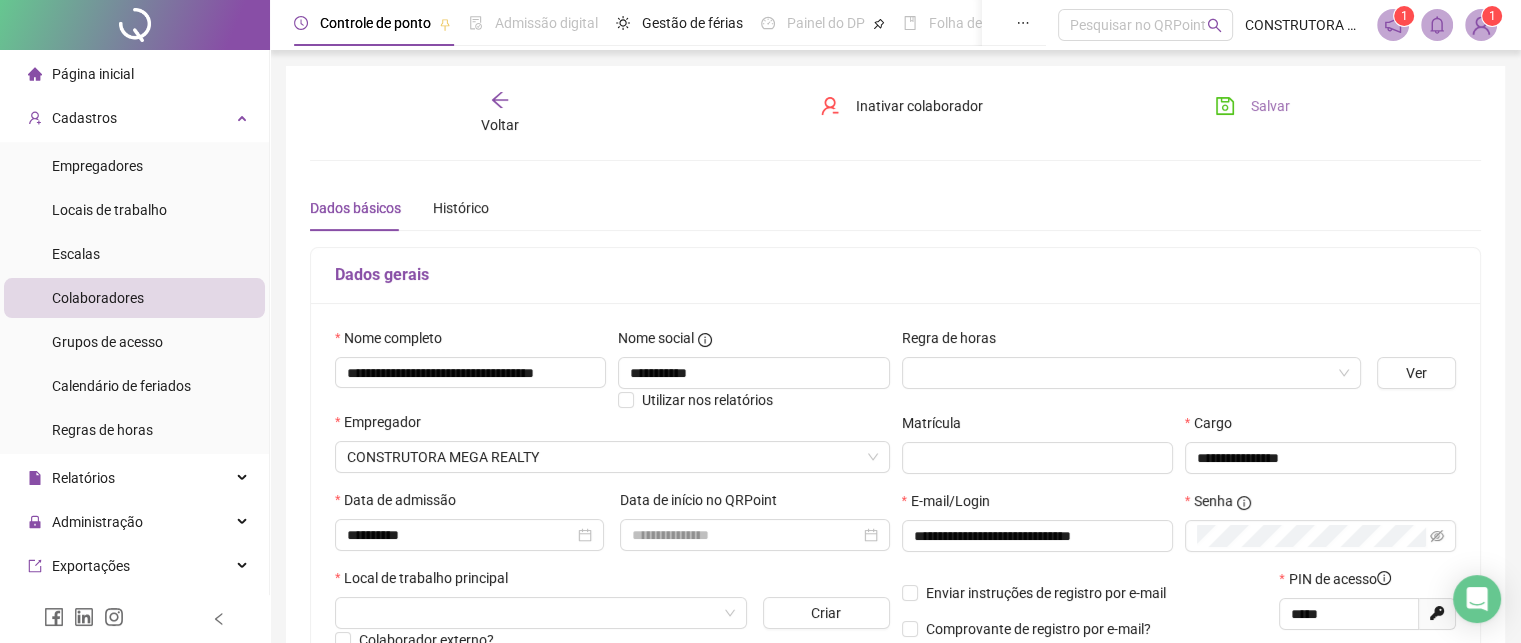 click on "Salvar" at bounding box center (1252, 106) 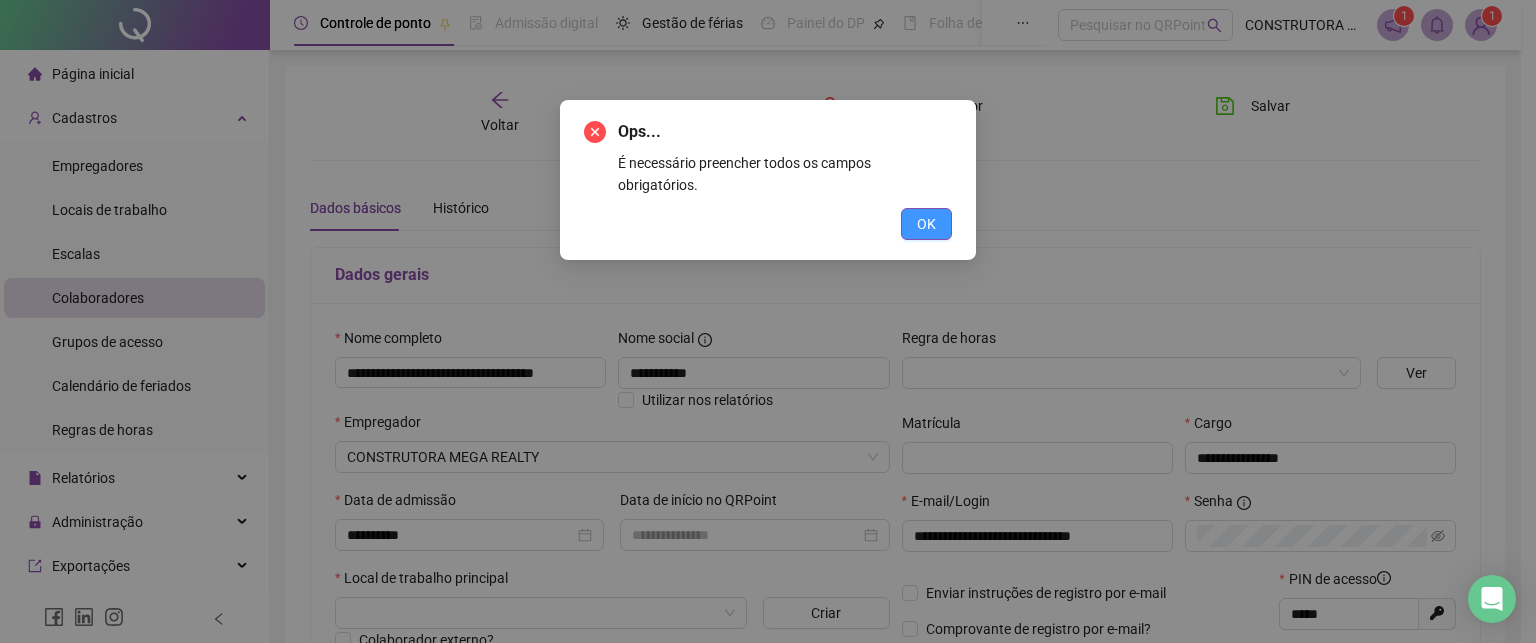 click on "OK" at bounding box center [926, 224] 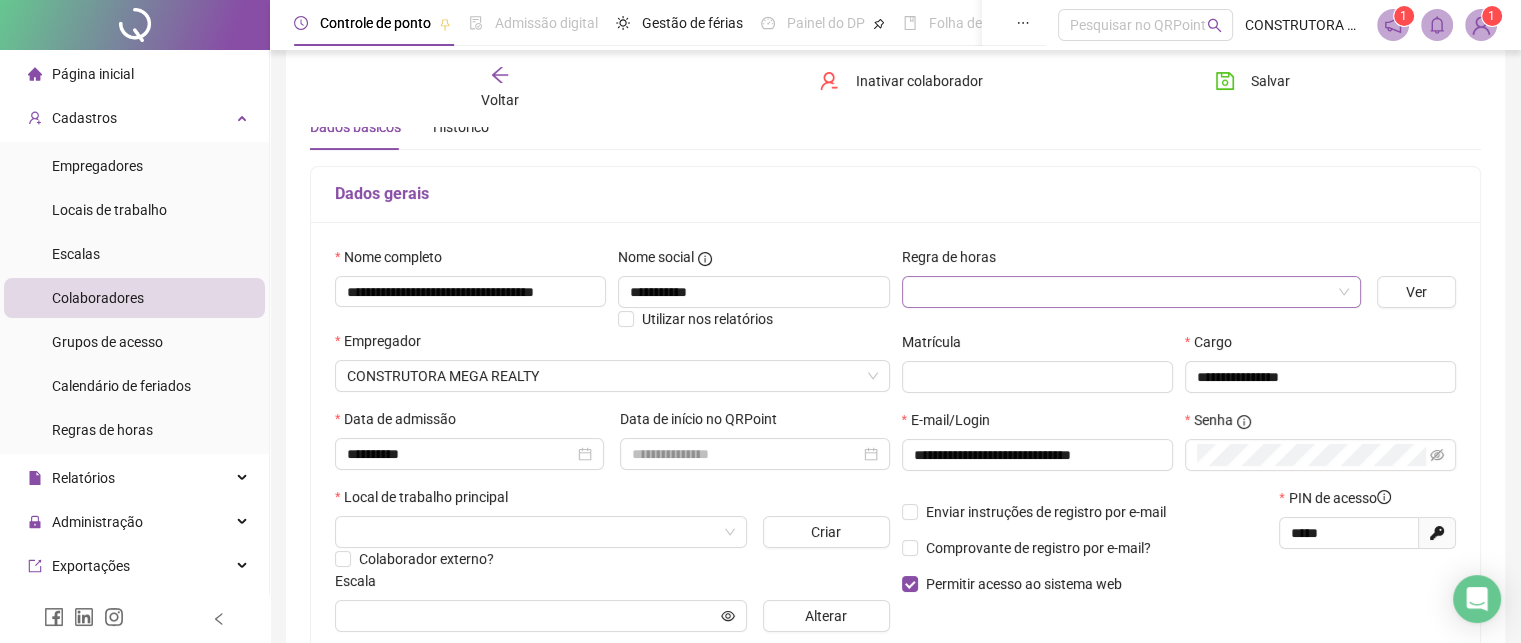 scroll, scrollTop: 200, scrollLeft: 0, axis: vertical 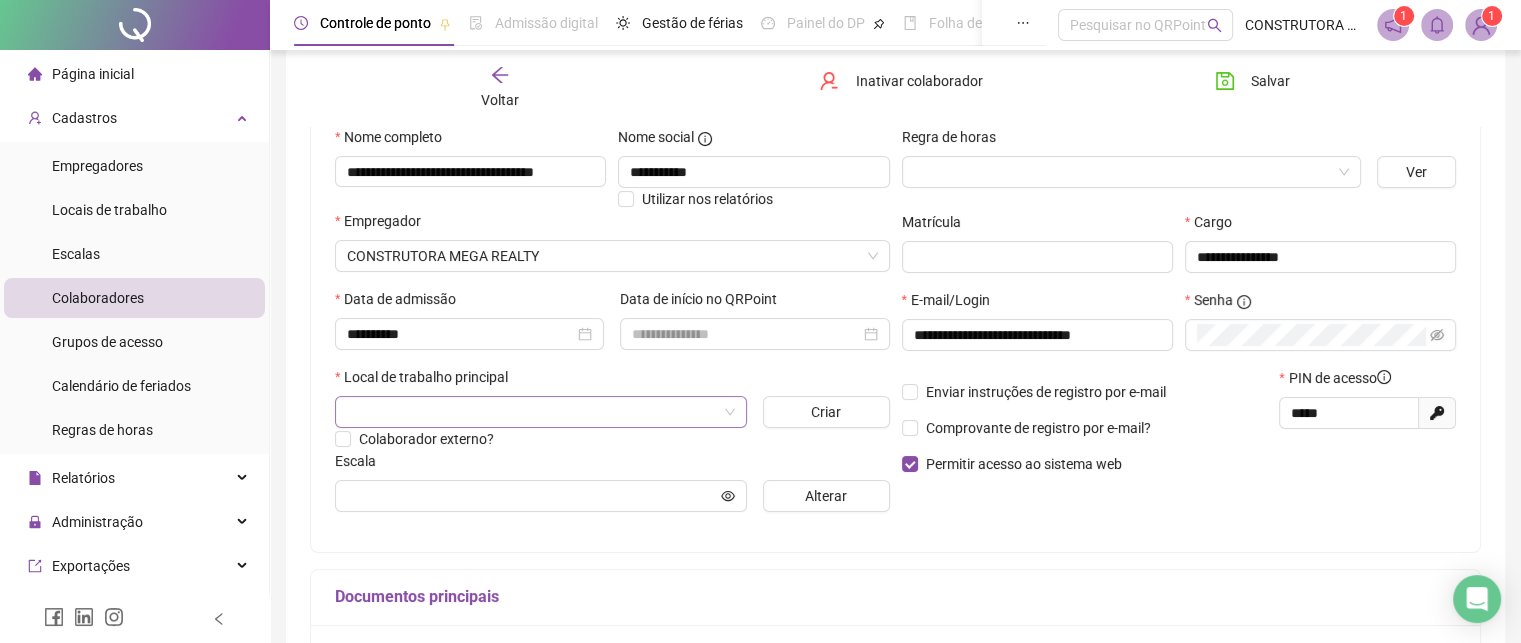 click at bounding box center (532, 412) 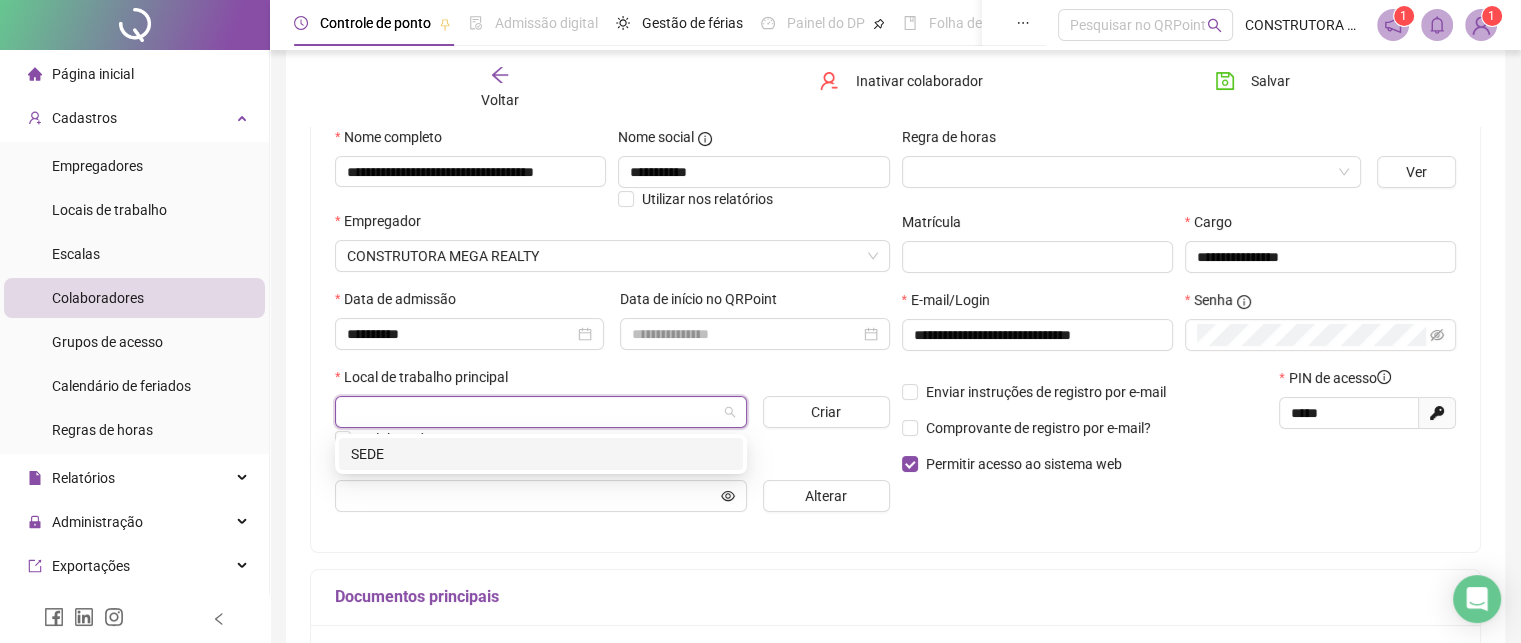 click on "SEDE" at bounding box center (541, 454) 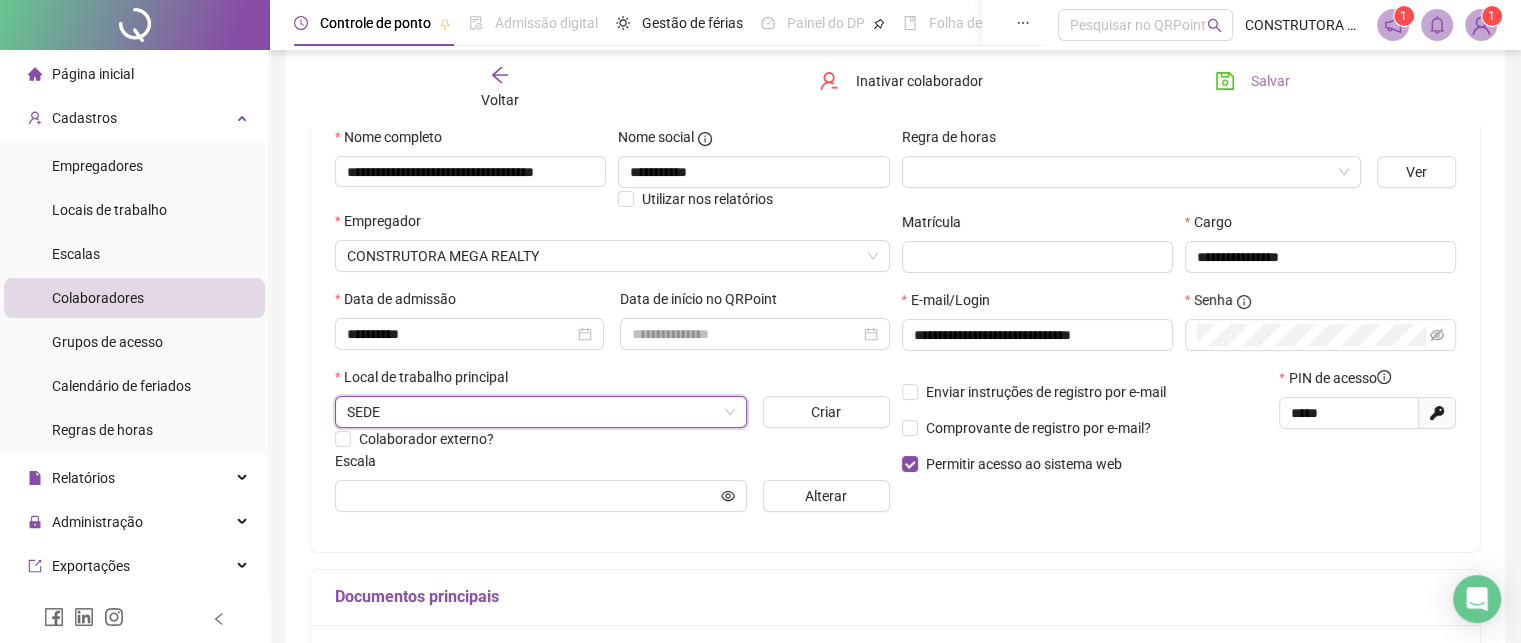 click 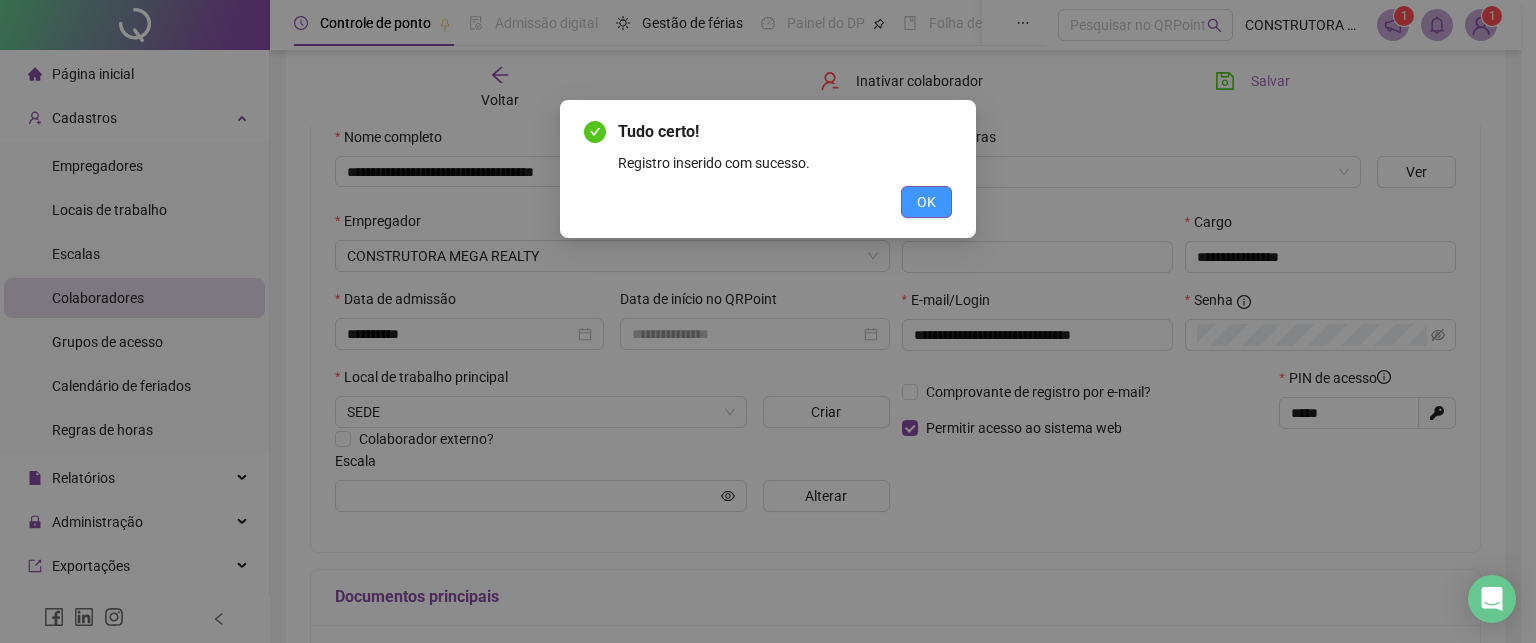 click on "OK" at bounding box center (926, 202) 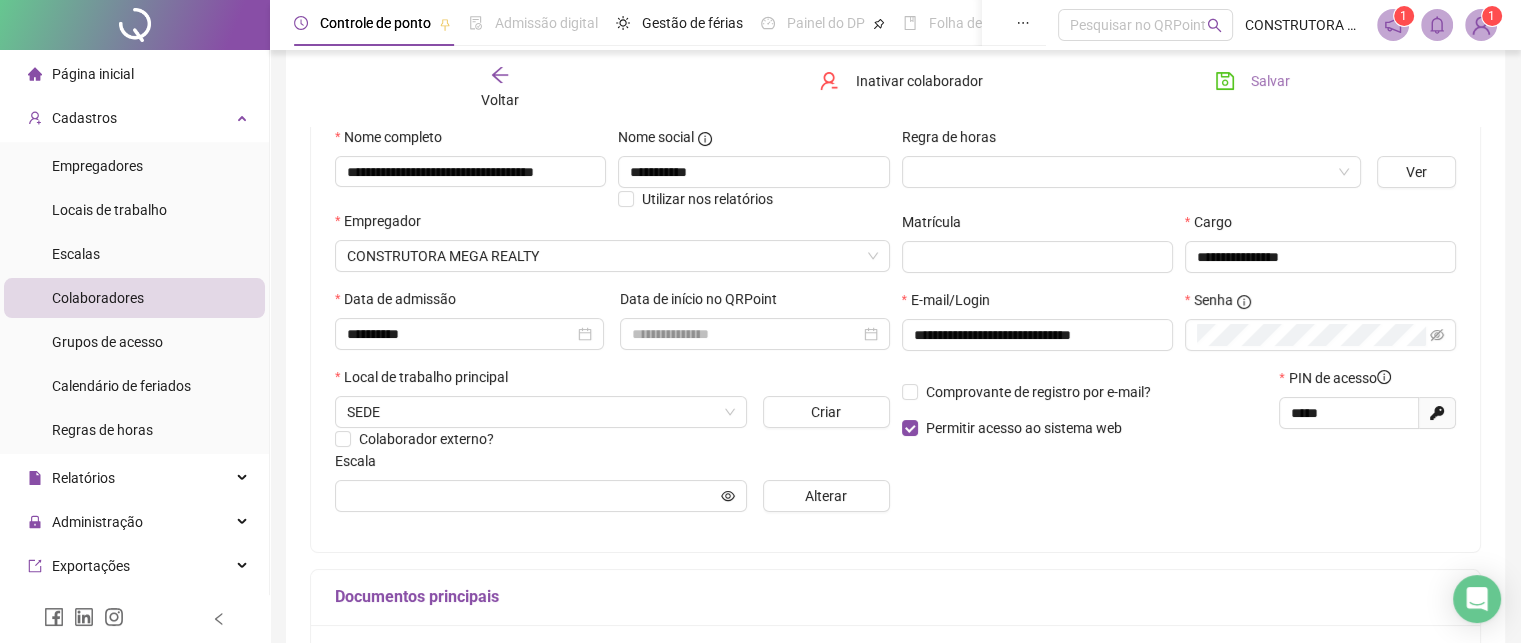 click on "Salvar" at bounding box center [1270, 81] 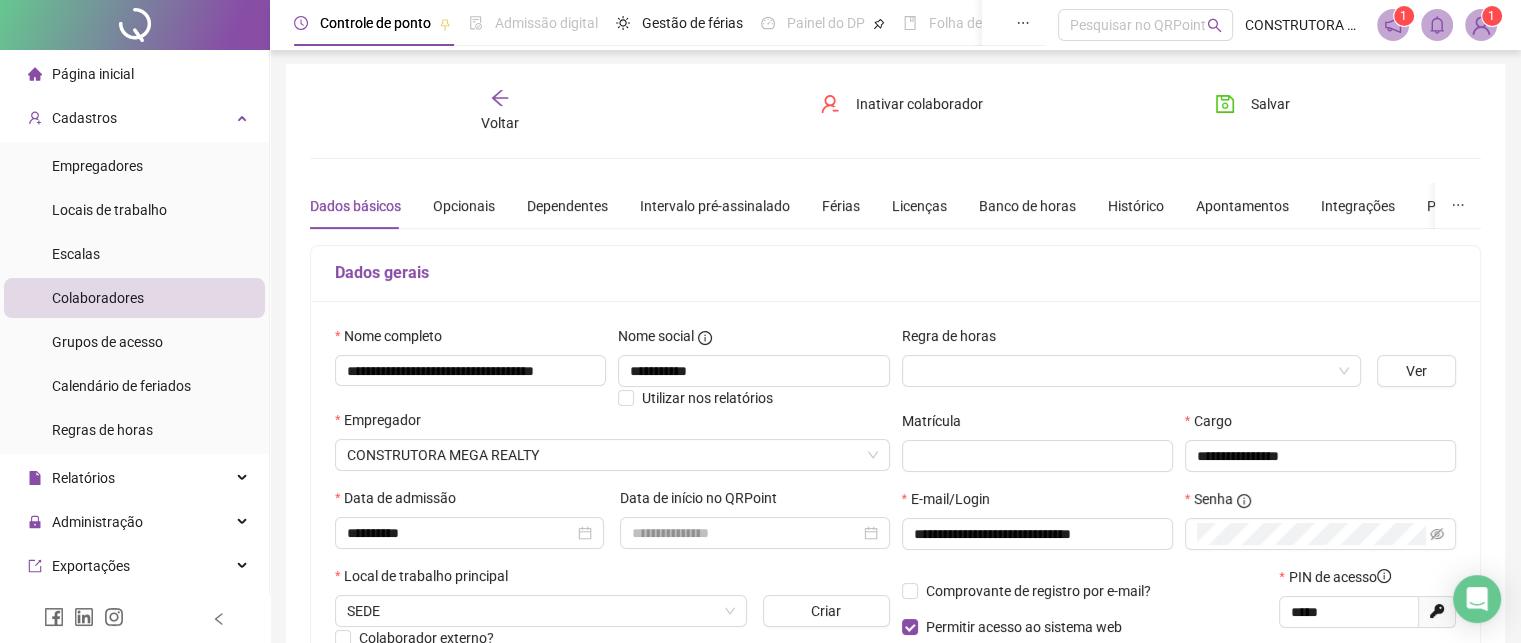 scroll, scrollTop: 0, scrollLeft: 0, axis: both 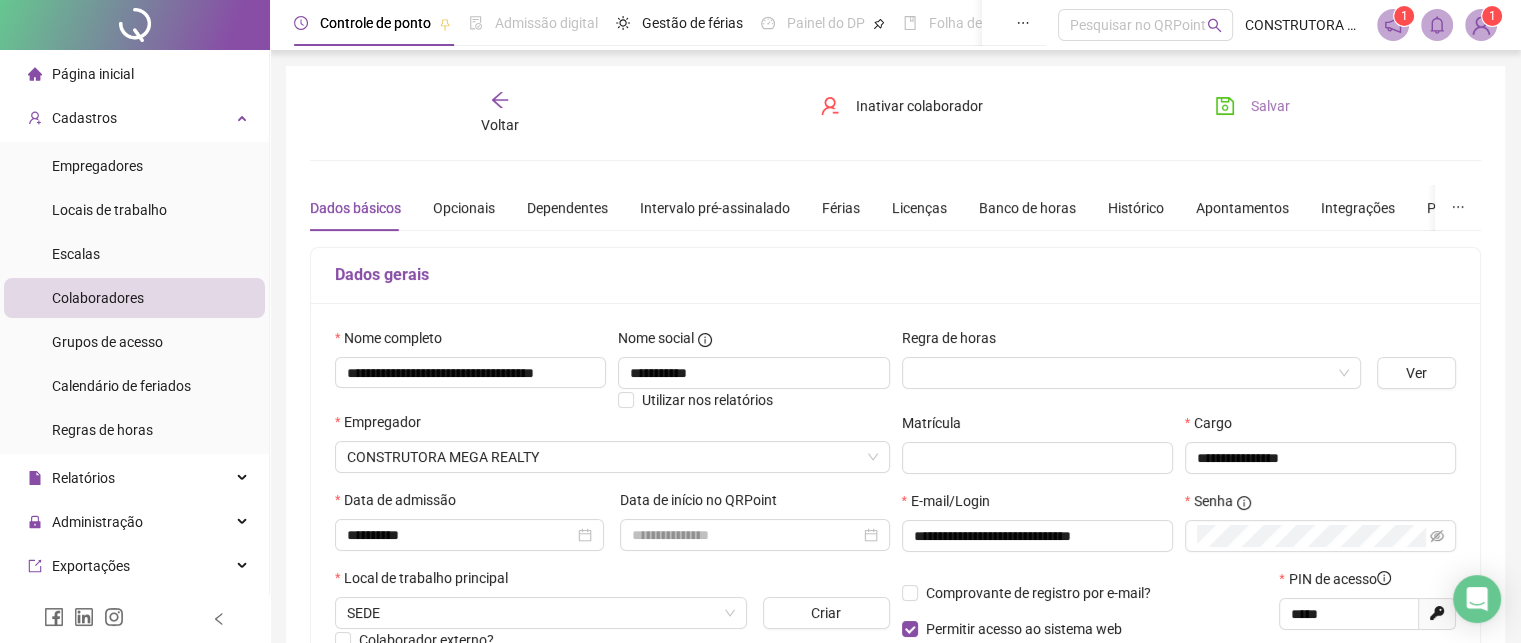 click on "Salvar" at bounding box center (1252, 106) 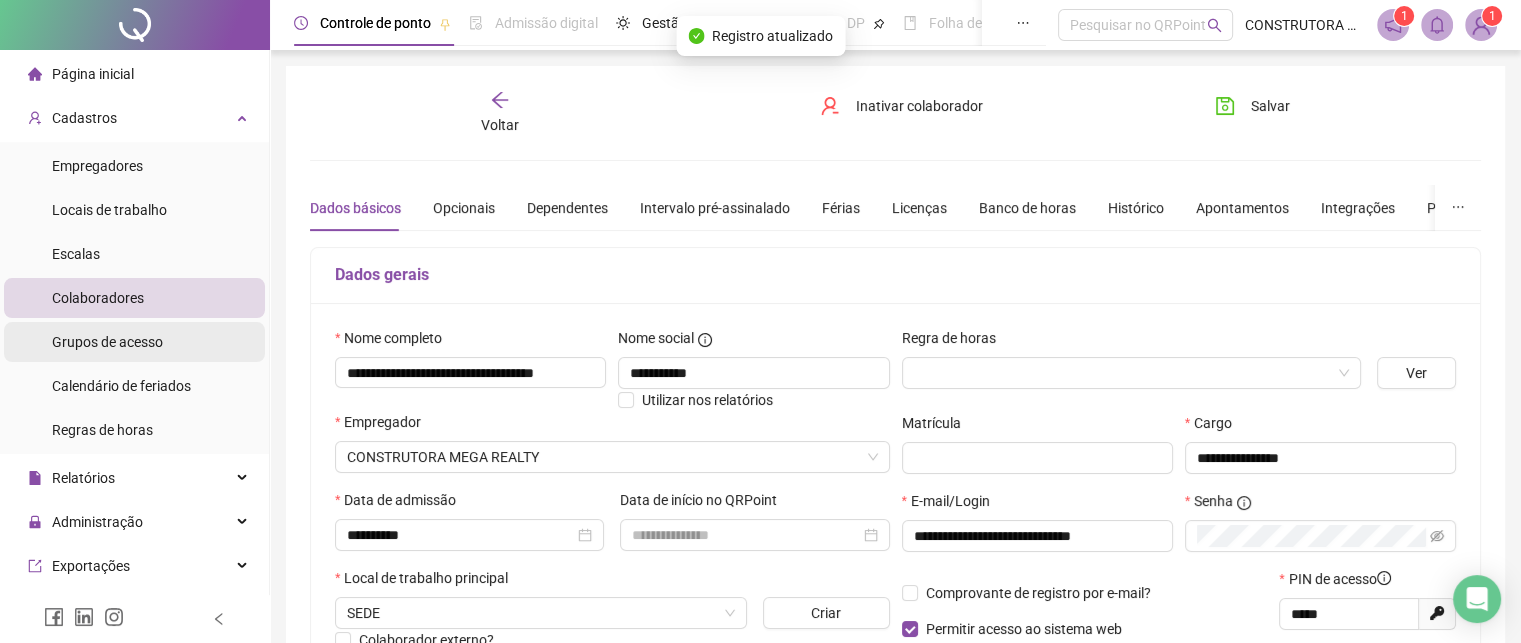click on "Grupos de acesso" at bounding box center [107, 342] 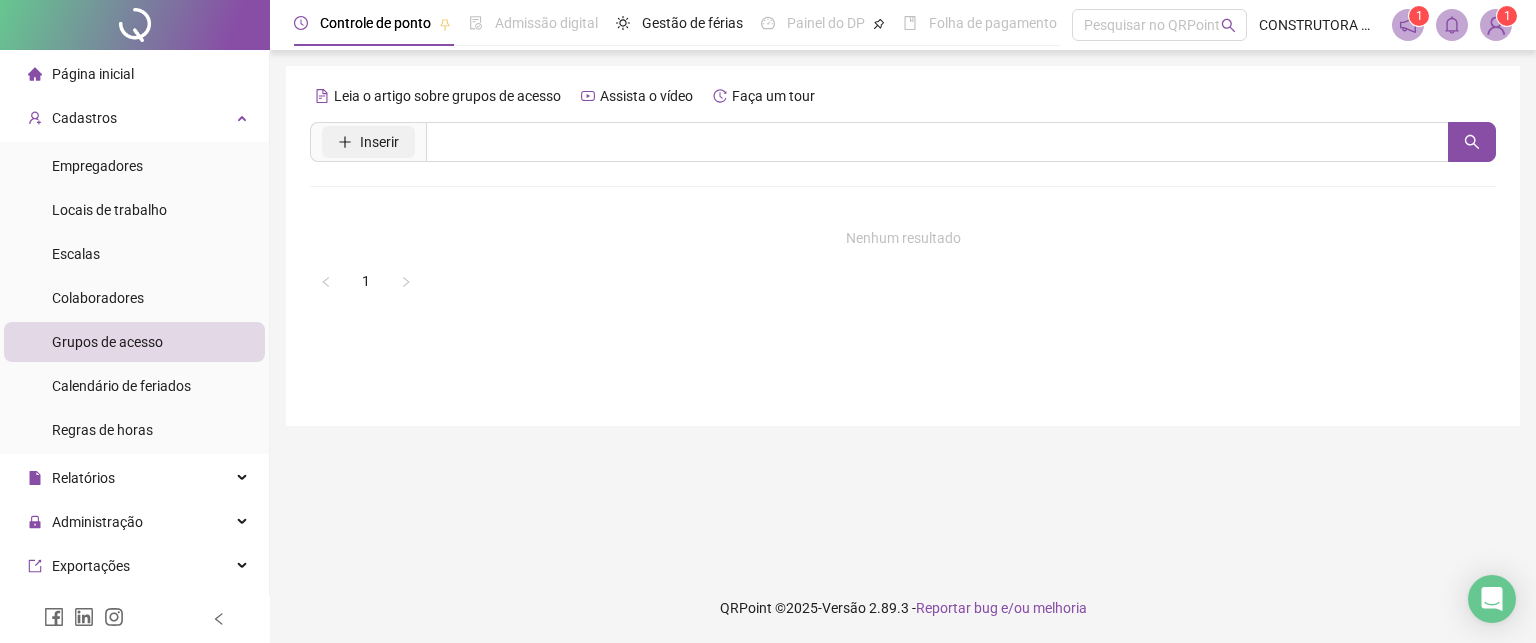 click on "Inserir" at bounding box center (379, 142) 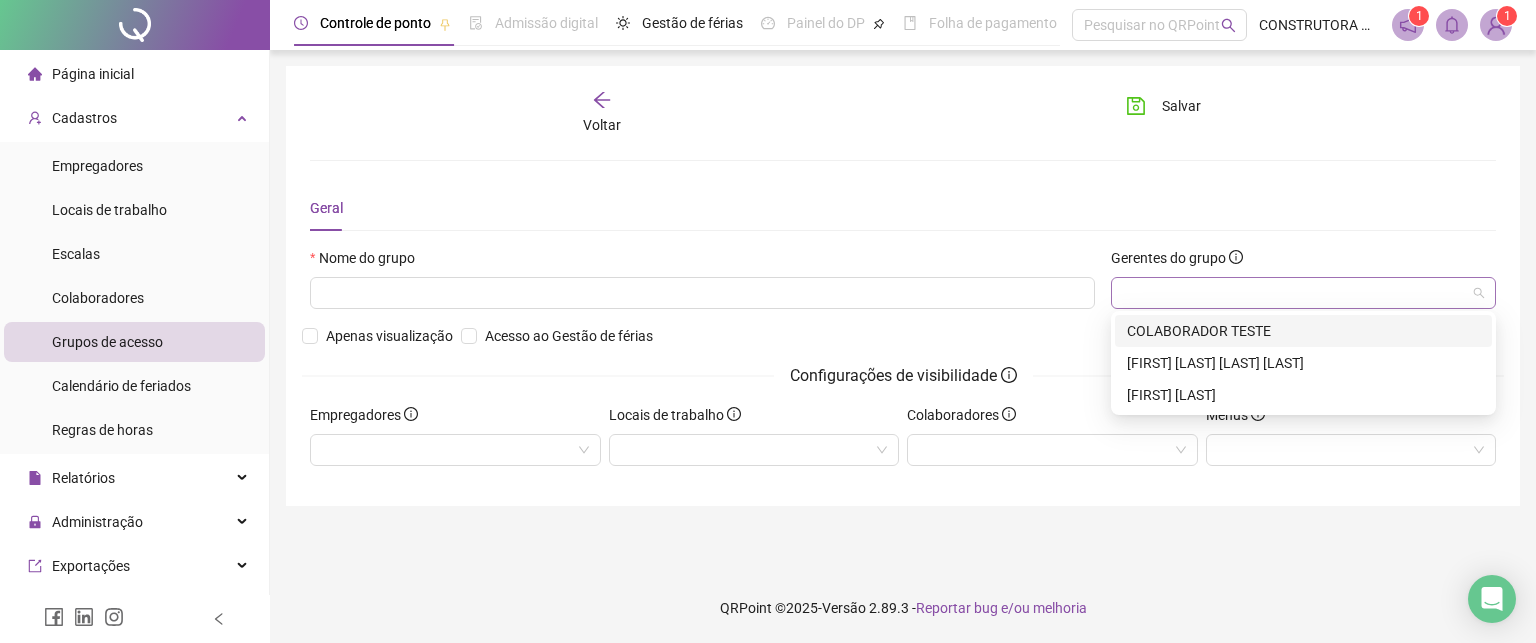 click at bounding box center [1303, 293] 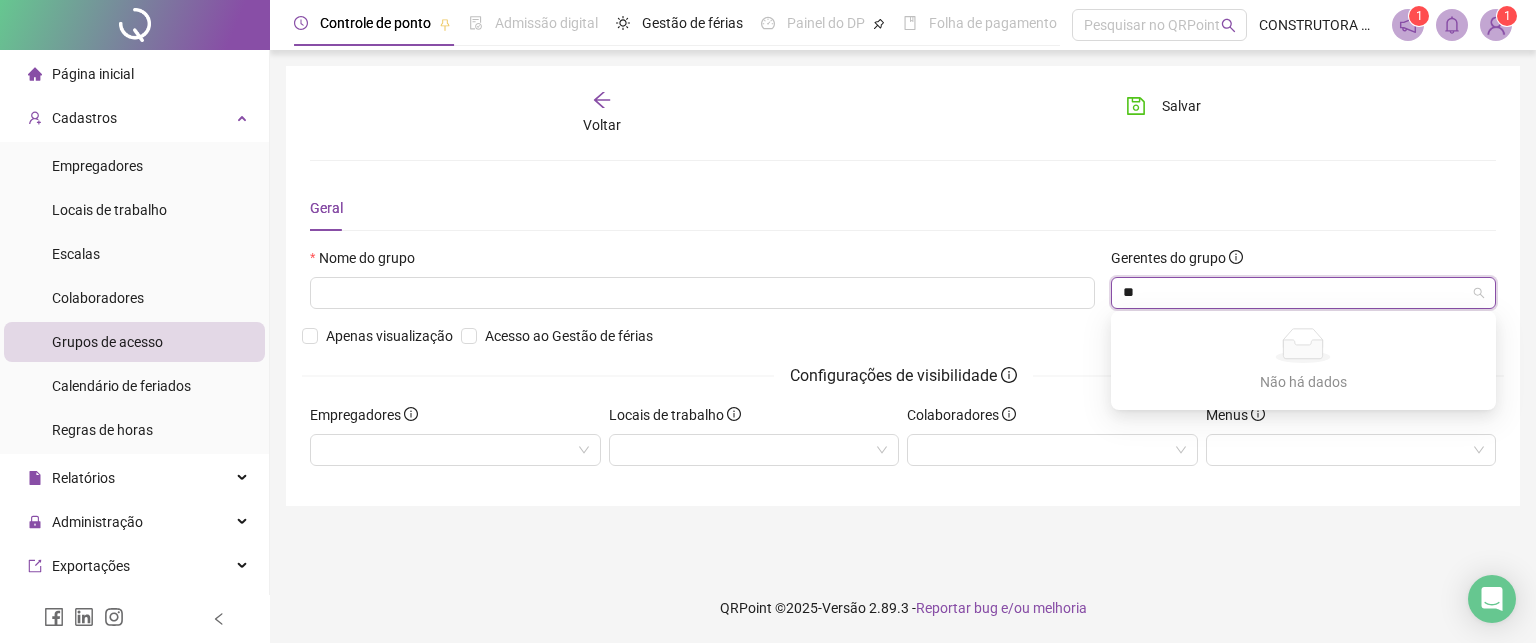 type on "*" 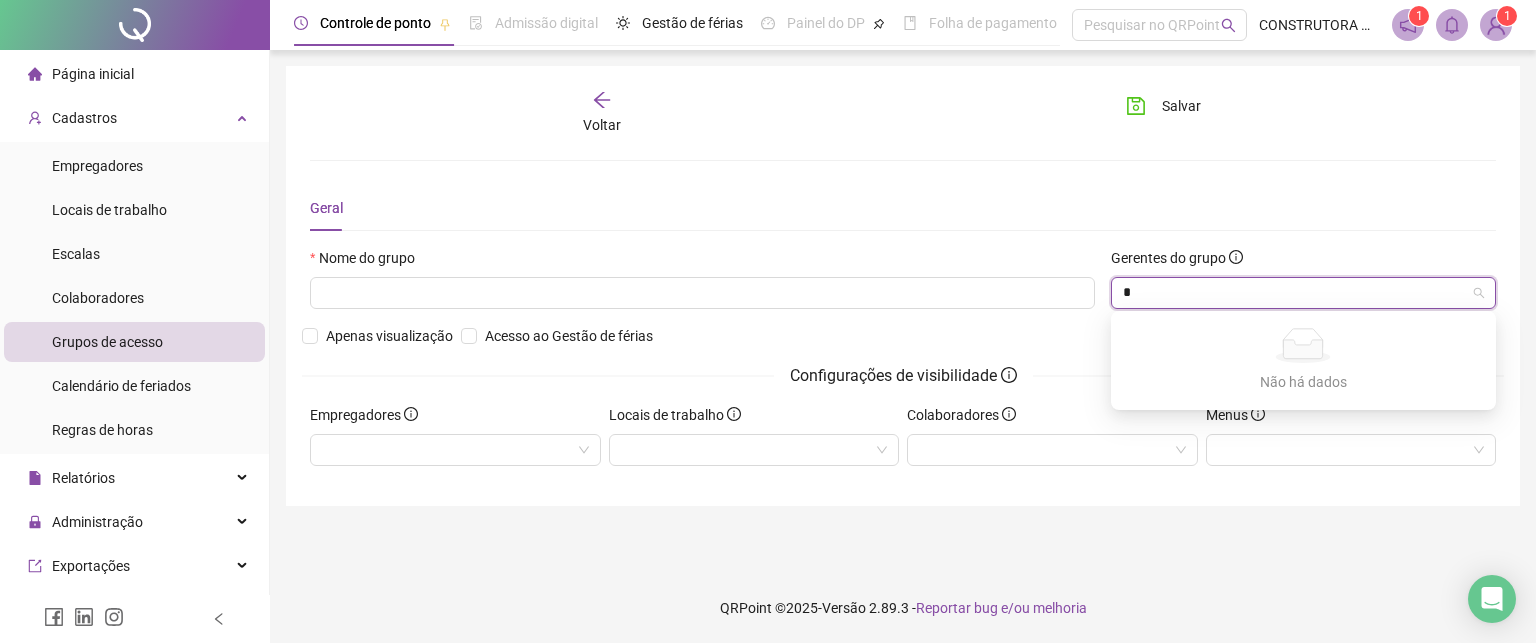 type 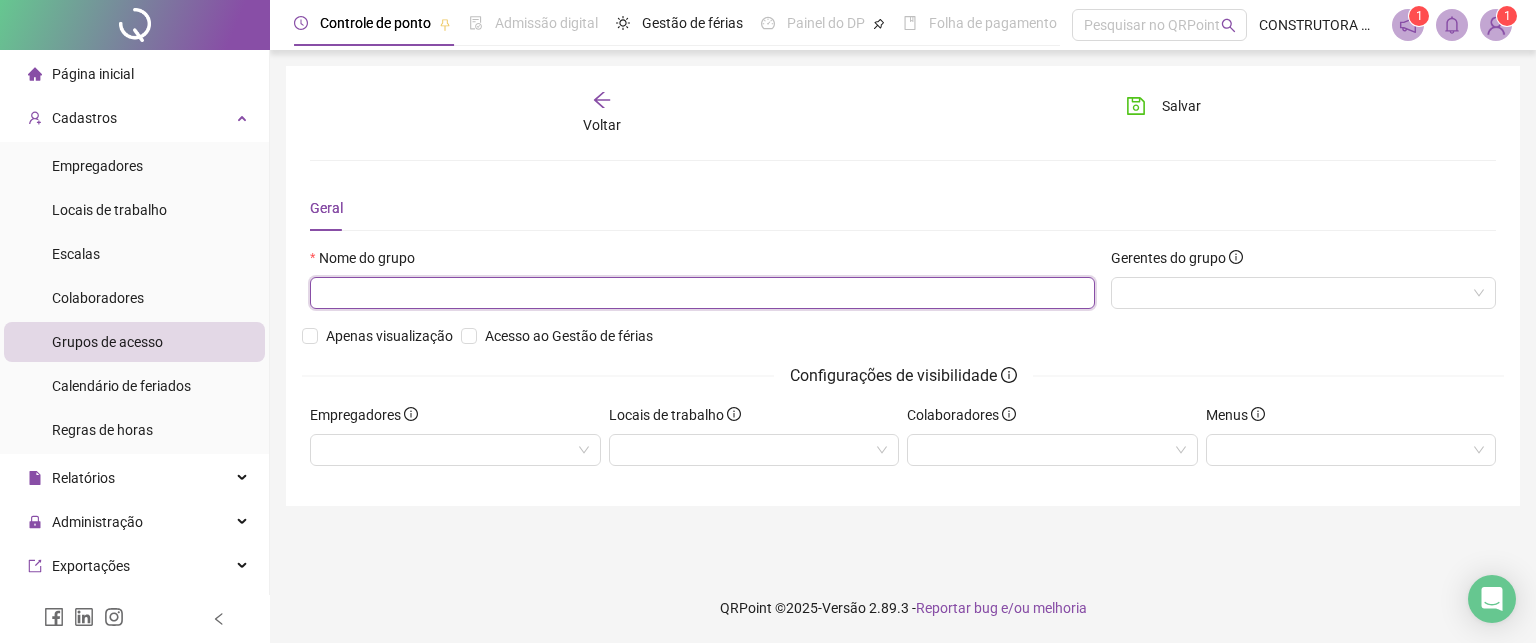 click at bounding box center [702, 293] 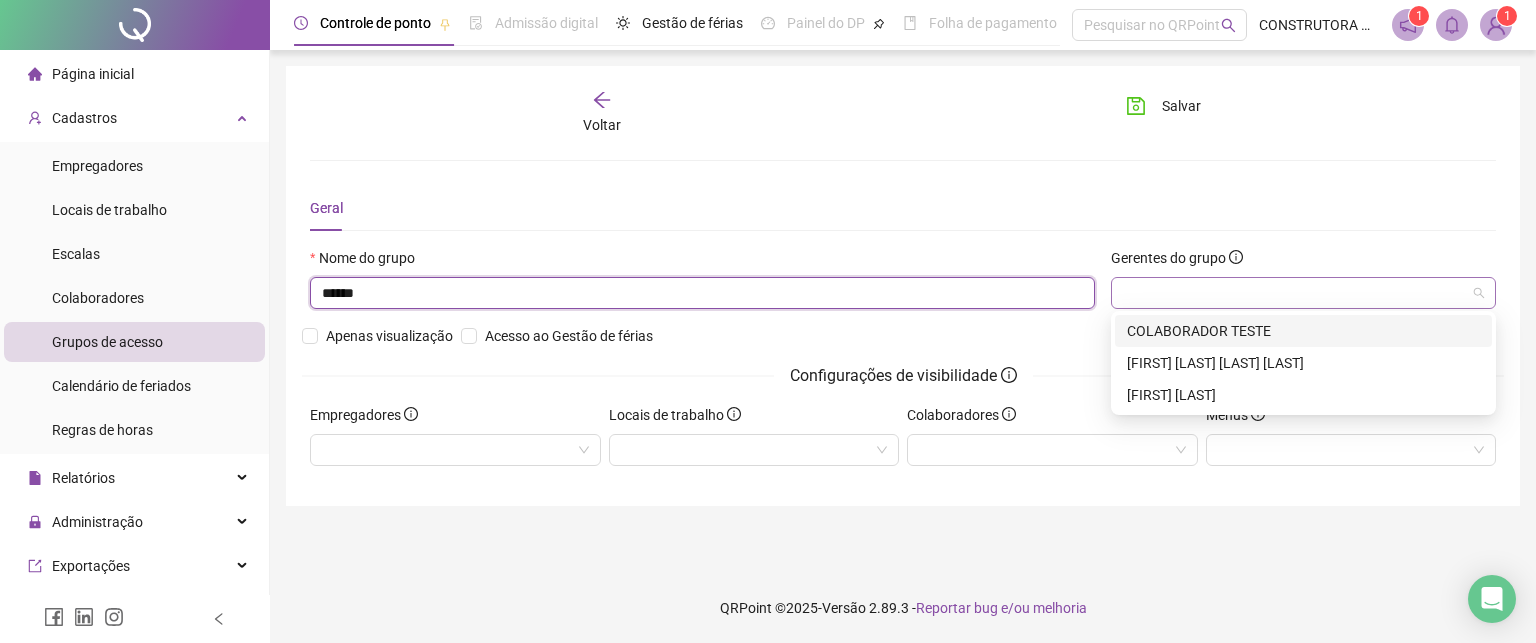click at bounding box center [1303, 293] 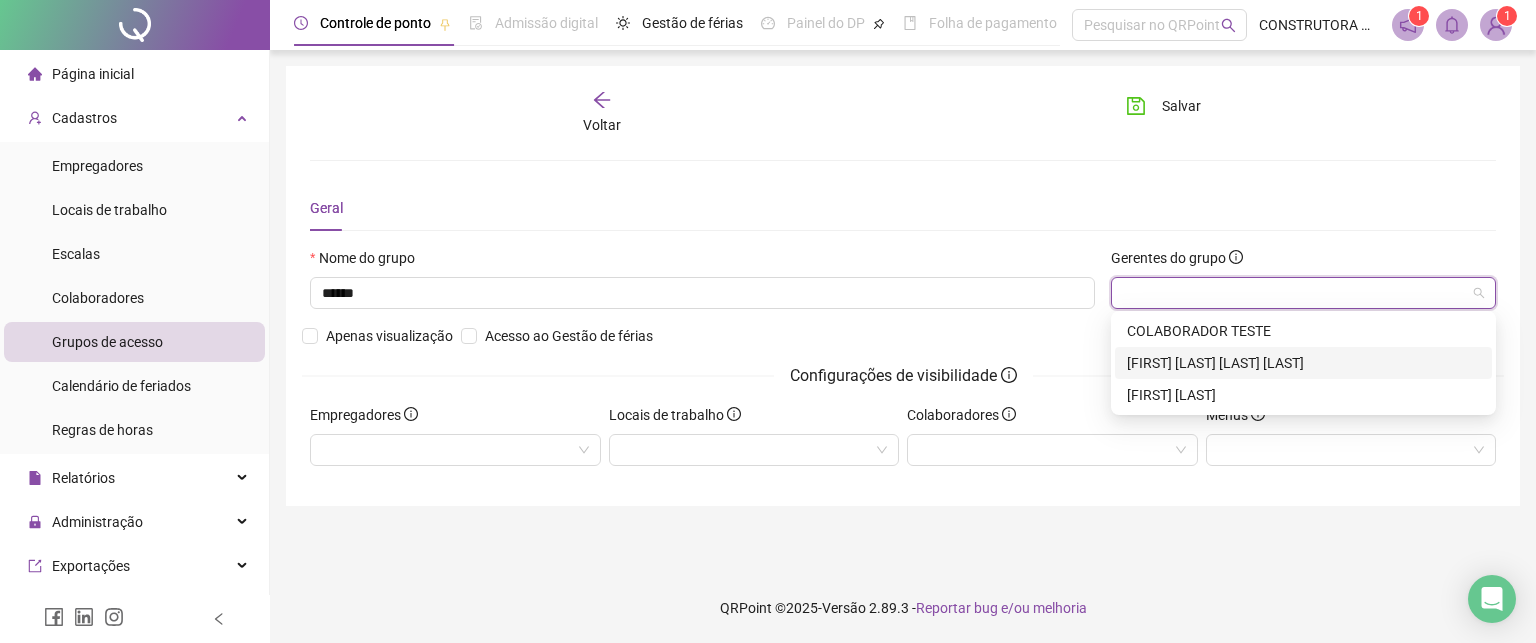 click on "[FIRST] [MIDDLE] [LAST] [LAST]" at bounding box center (1303, 363) 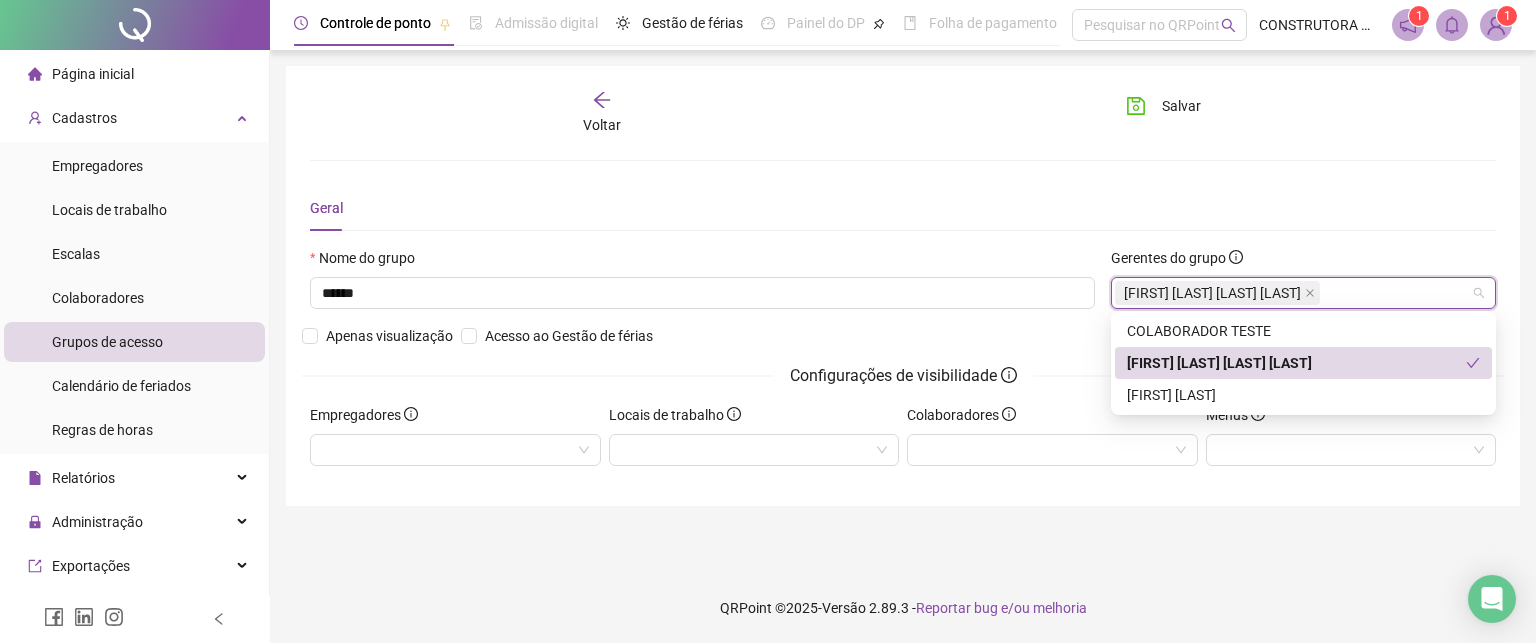 click on "[FIRST] [MIDDLE] [LAST] [LAST]" at bounding box center [1296, 363] 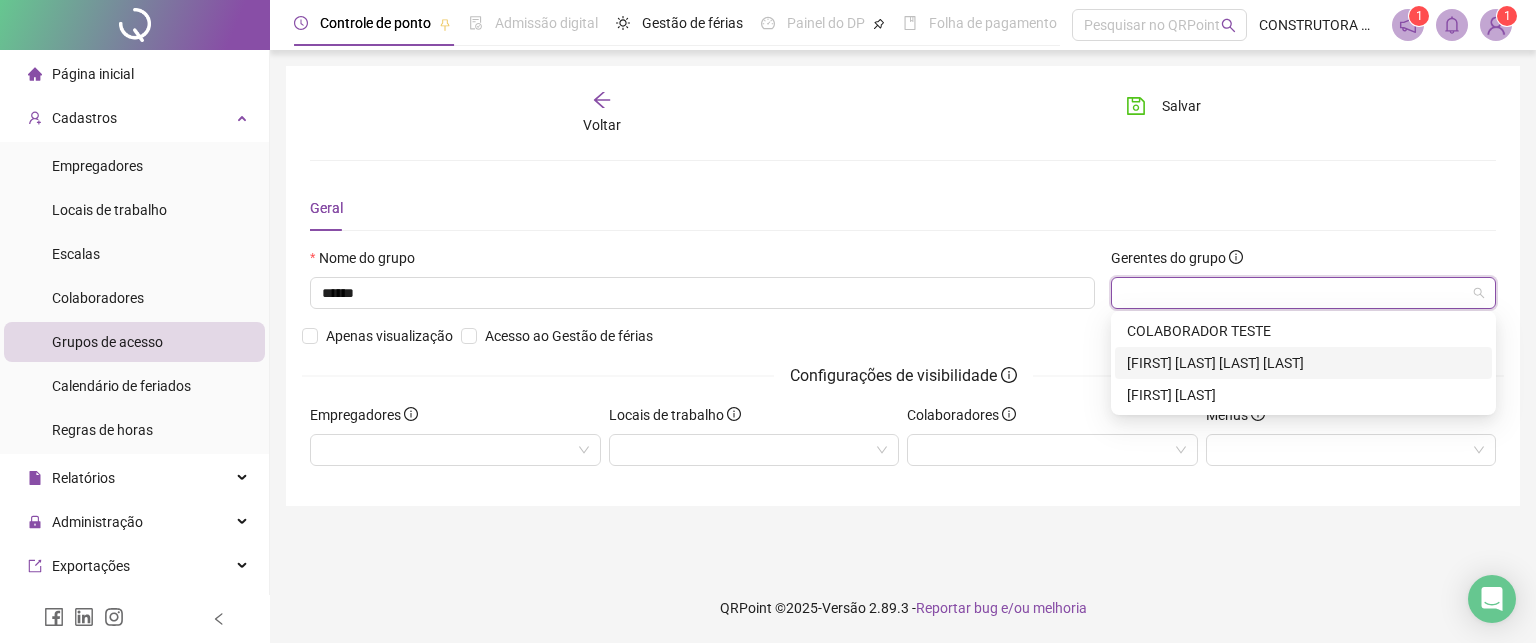 click on "[FIRST] [MIDDLE] [LAST] [LAST]" at bounding box center (1303, 363) 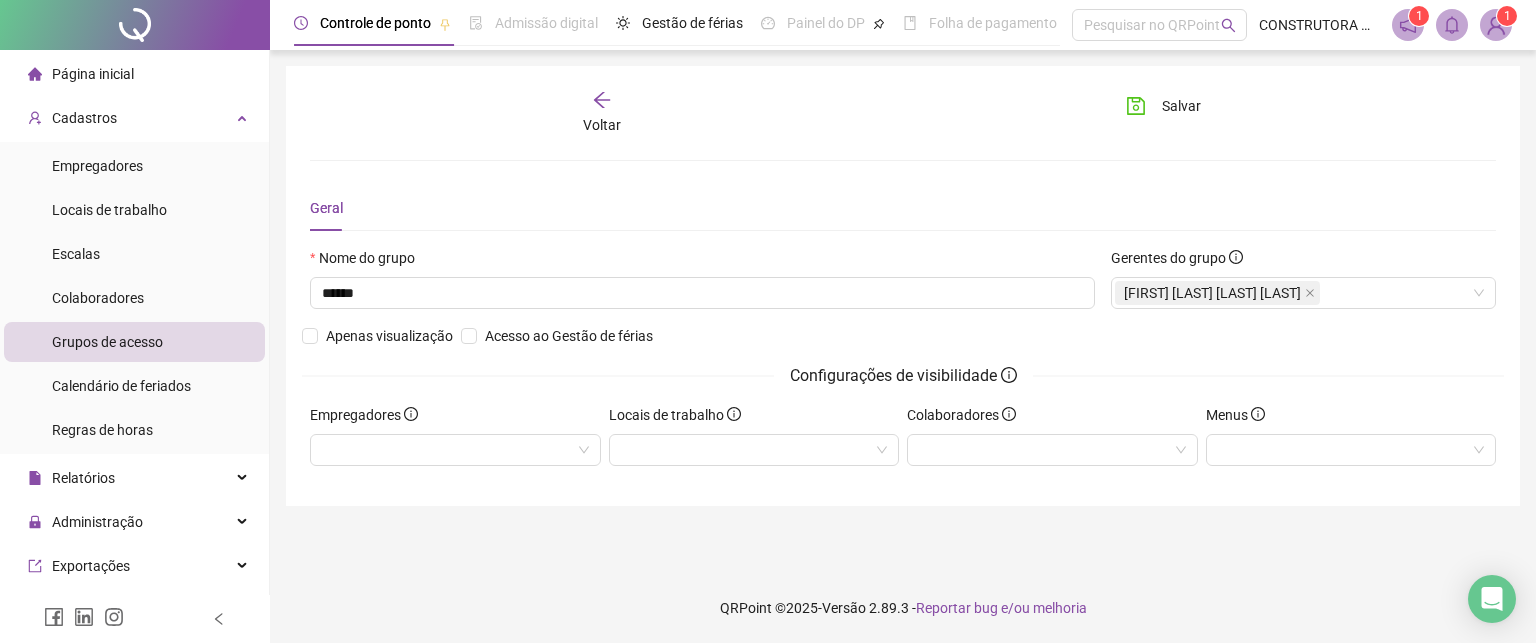 click on "Geral Nome do grupo ****** Gerentes do grupo   MARIA CLARA AZEVEDO GRACIANO OLIVEIRA   Apenas visualização Acesso ao Gestão de férias Configurações de visibilidade   Empregadores     Locais de trabalho     Colaboradores     Menus" at bounding box center [903, 333] 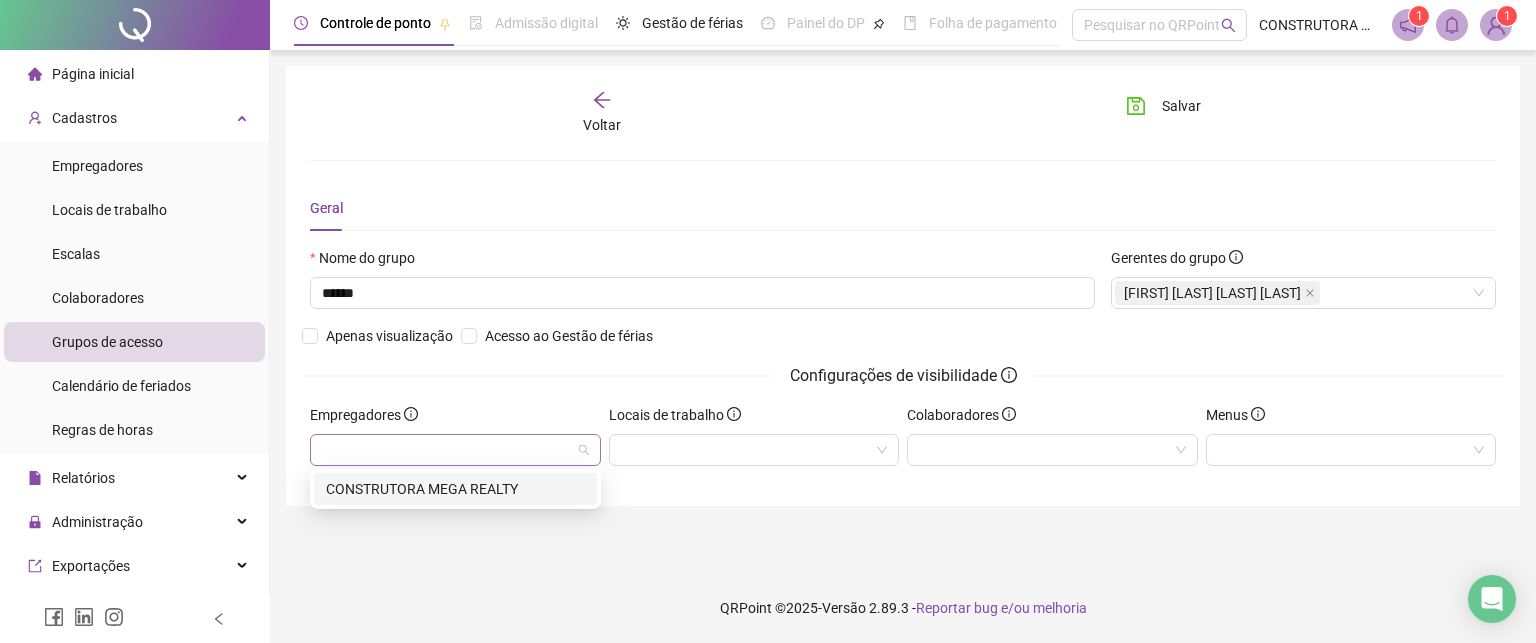 click at bounding box center (455, 450) 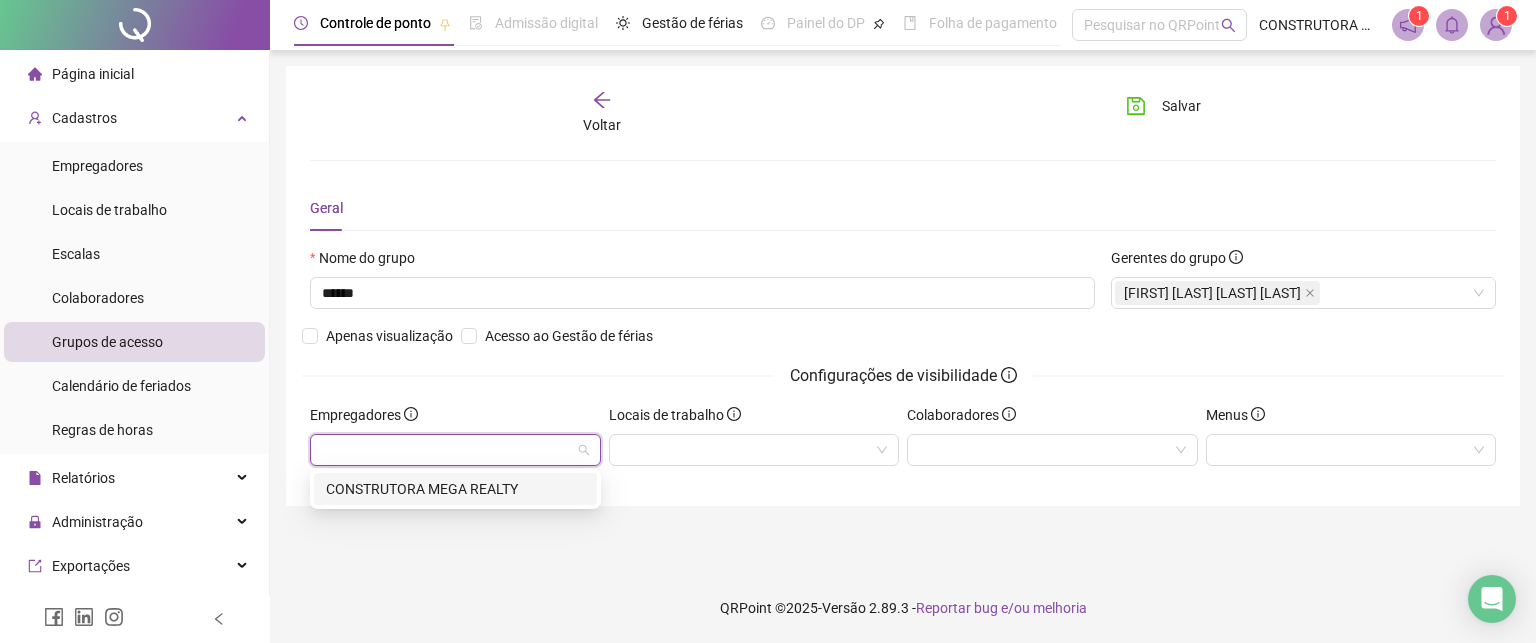 click on "CONSTRUTORA MEGA REALTY" at bounding box center [455, 489] 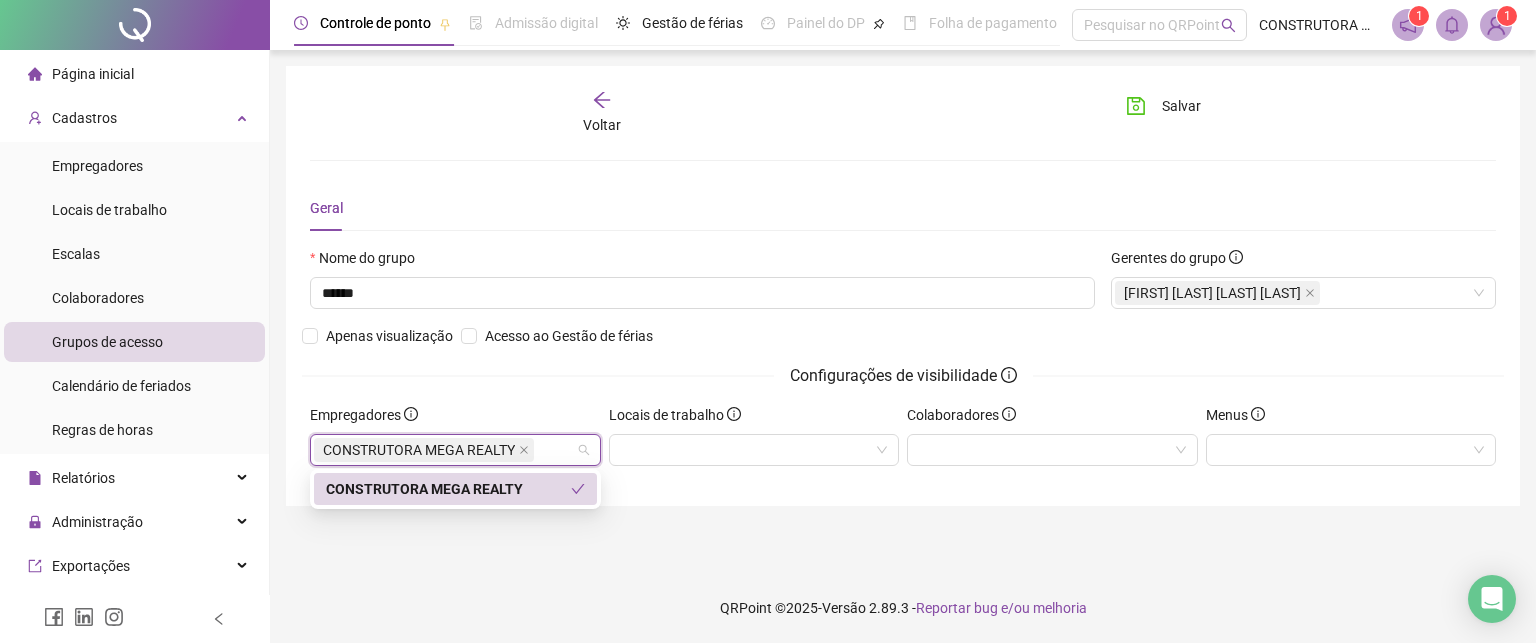 click on "CONSTRUTORA MEGA REALTY" at bounding box center (448, 489) 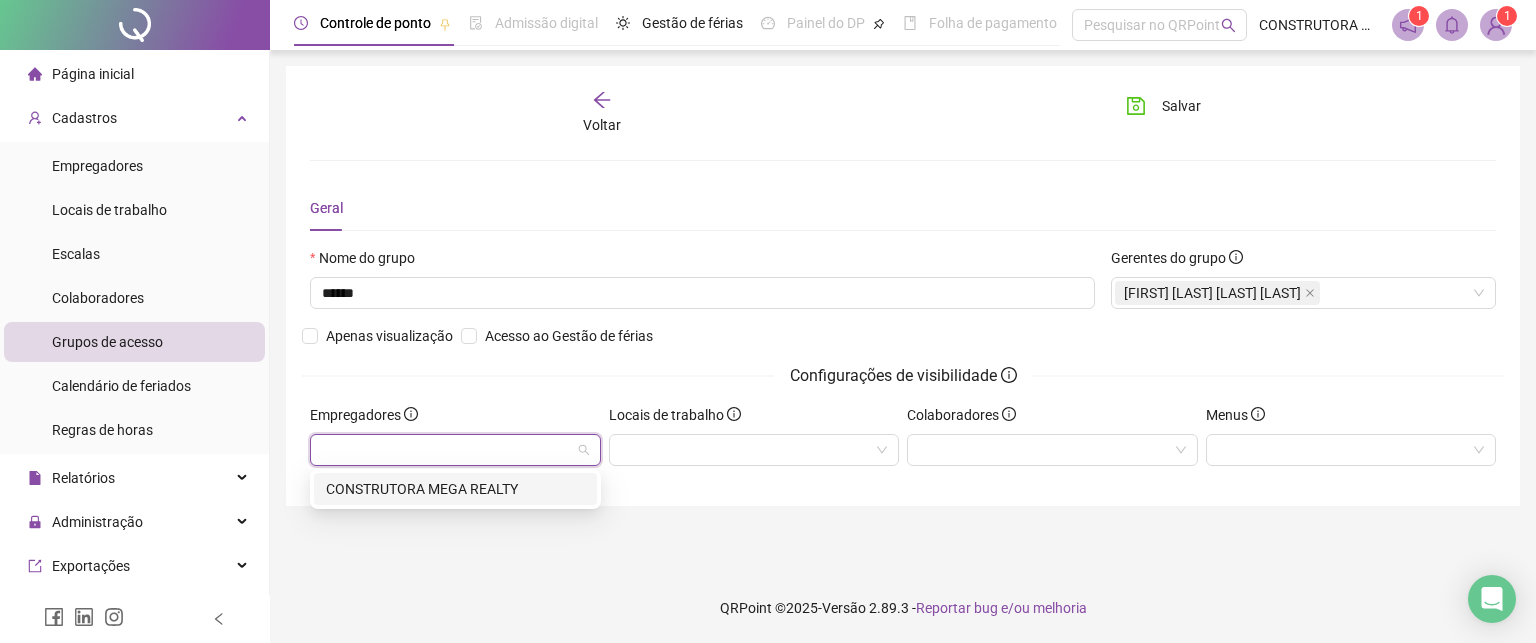 click on "CONSTRUTORA MEGA REALTY" at bounding box center [455, 489] 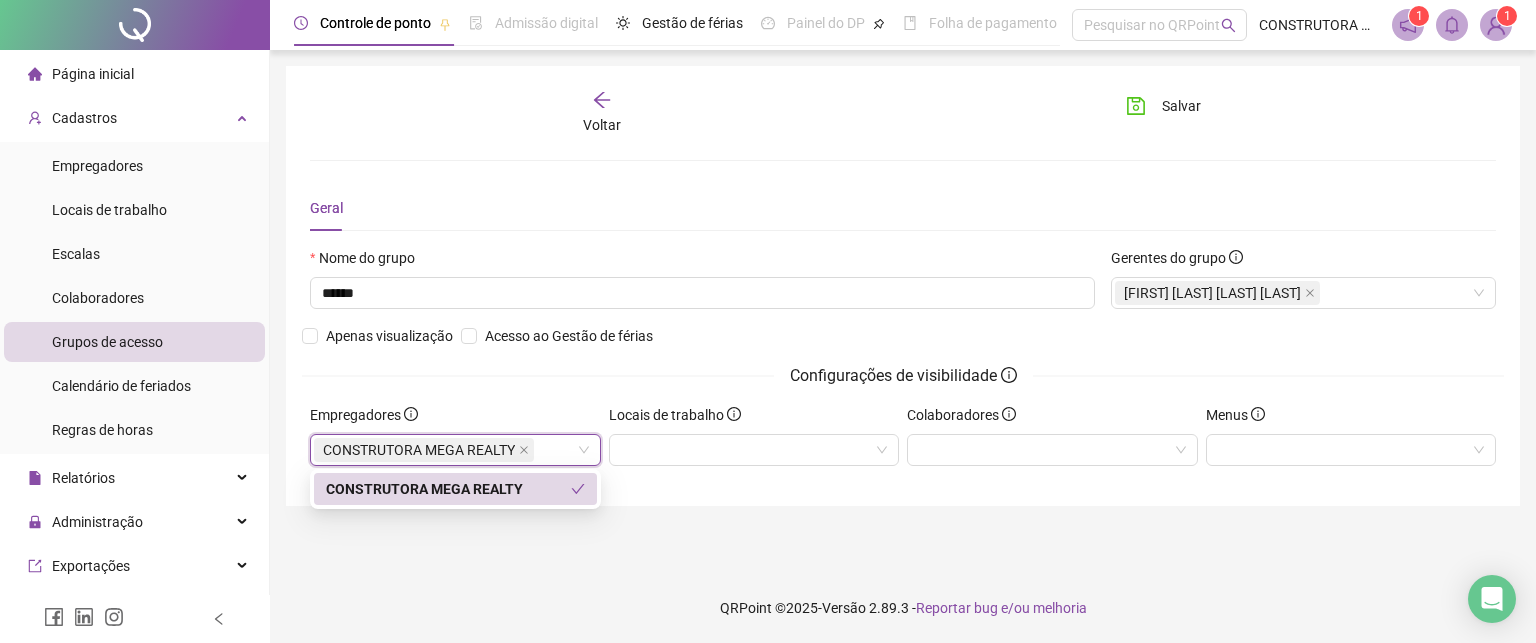 click on "Voltar Salvar Geral Nome do grupo ****** Gerentes do grupo   MARIA CLARA AZEVEDO GRACIANO OLIVEIRA   Apenas visualização Acesso ao Gestão de férias Configurações de visibilidade   Empregadores   CONSTRUTORA MEGA REALTY CONSTRUTORA MEGA REALTY   Locais de trabalho     Colaboradores     Menus" at bounding box center (903, 311) 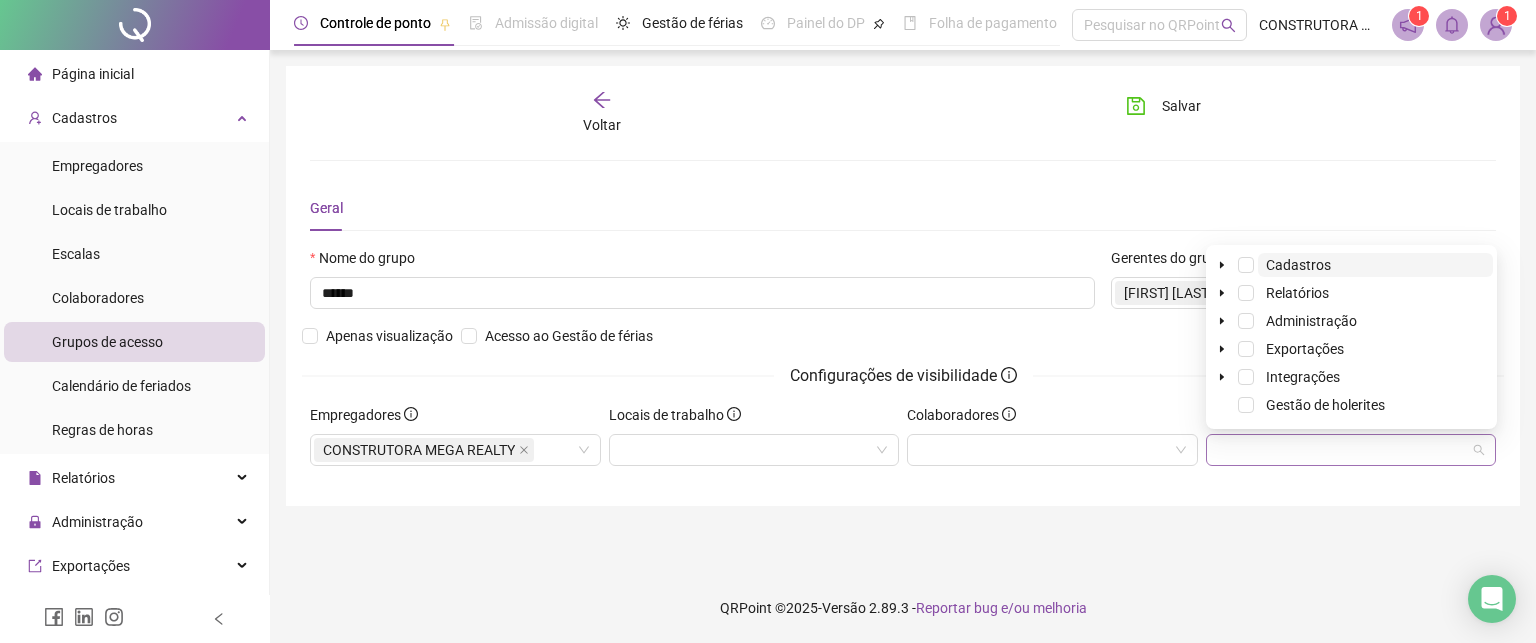 click at bounding box center [1351, 450] 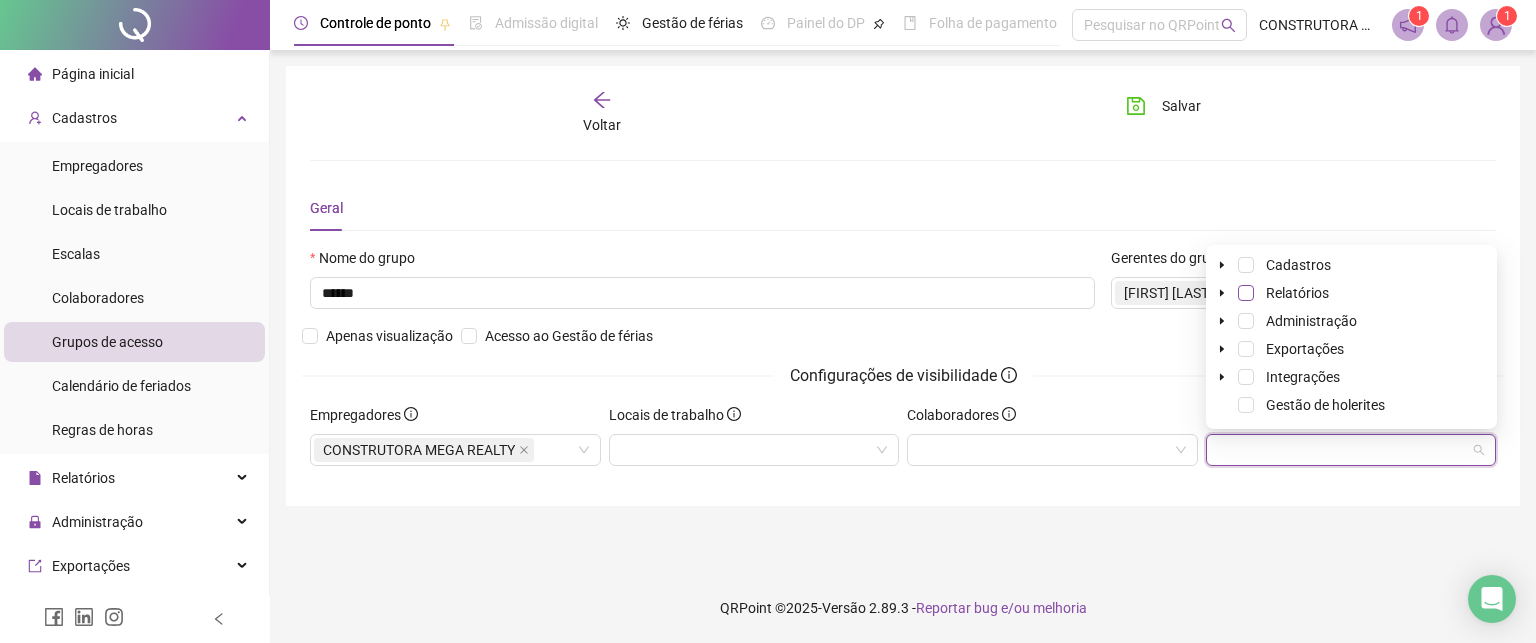 click at bounding box center (1246, 293) 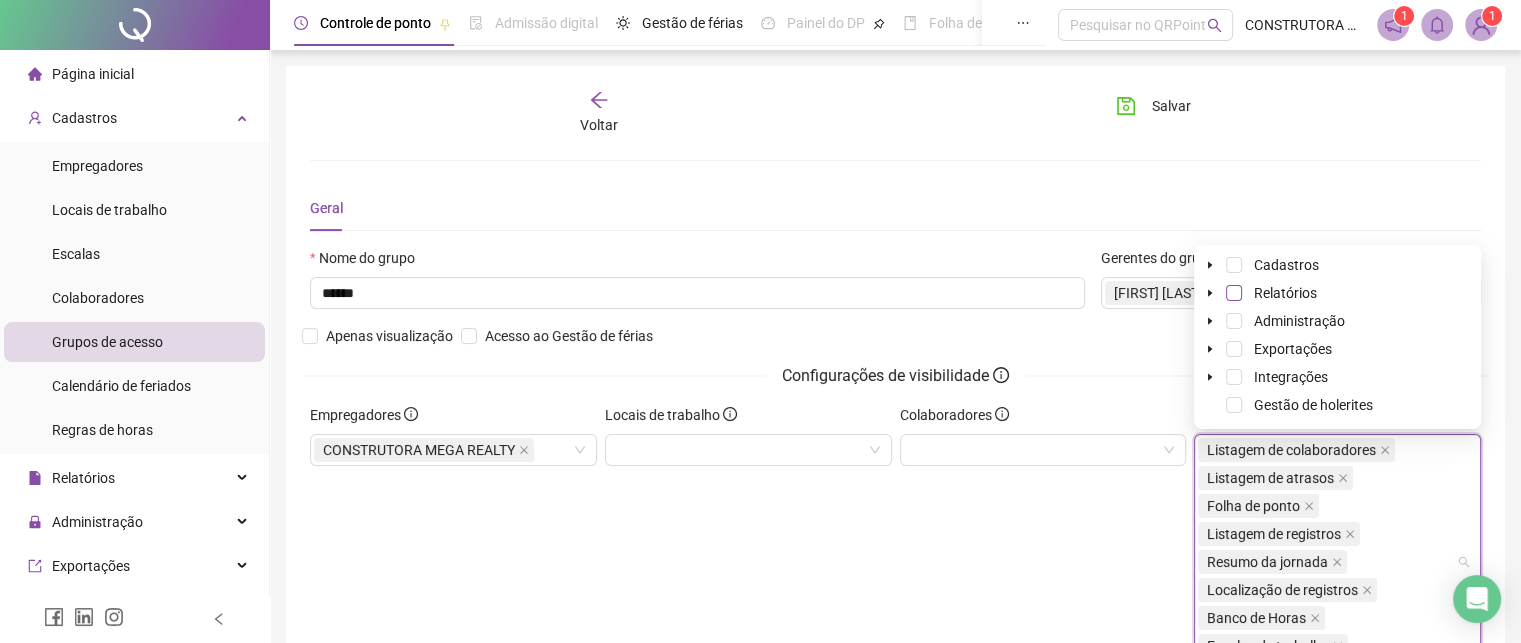 click at bounding box center (1234, 293) 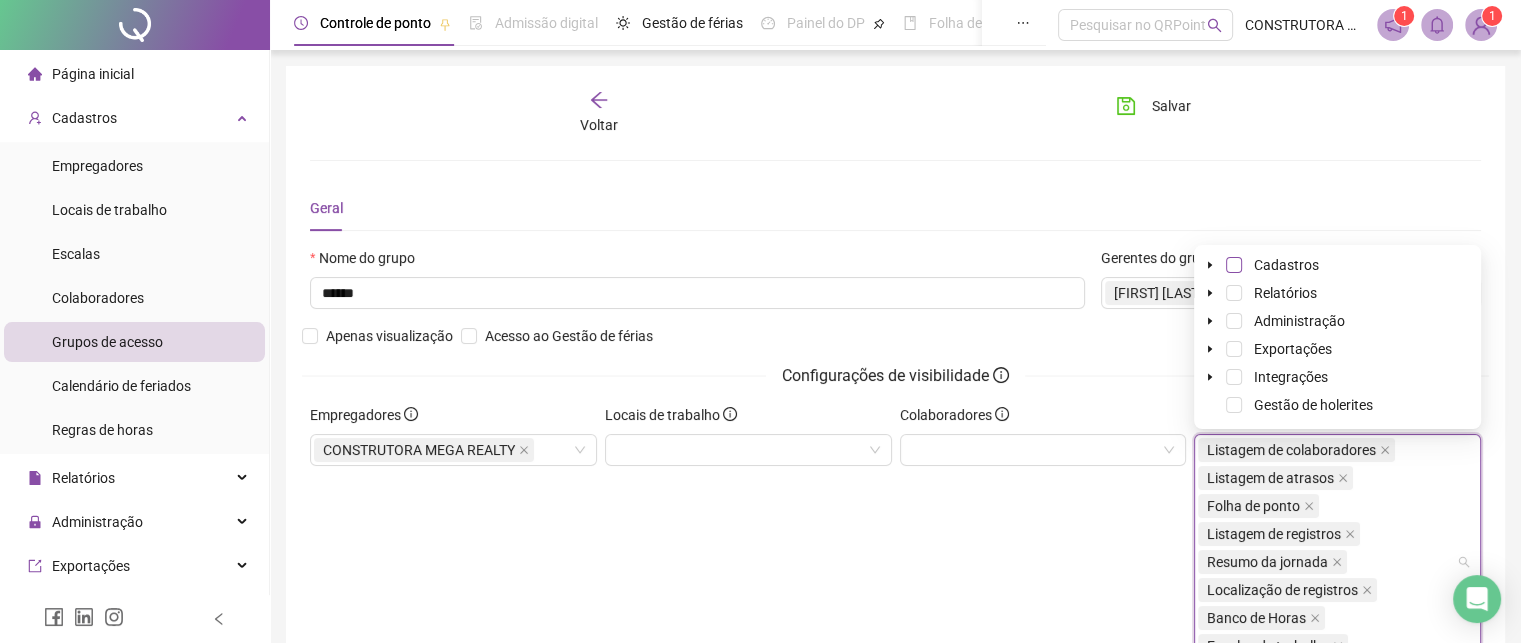 click at bounding box center (1234, 265) 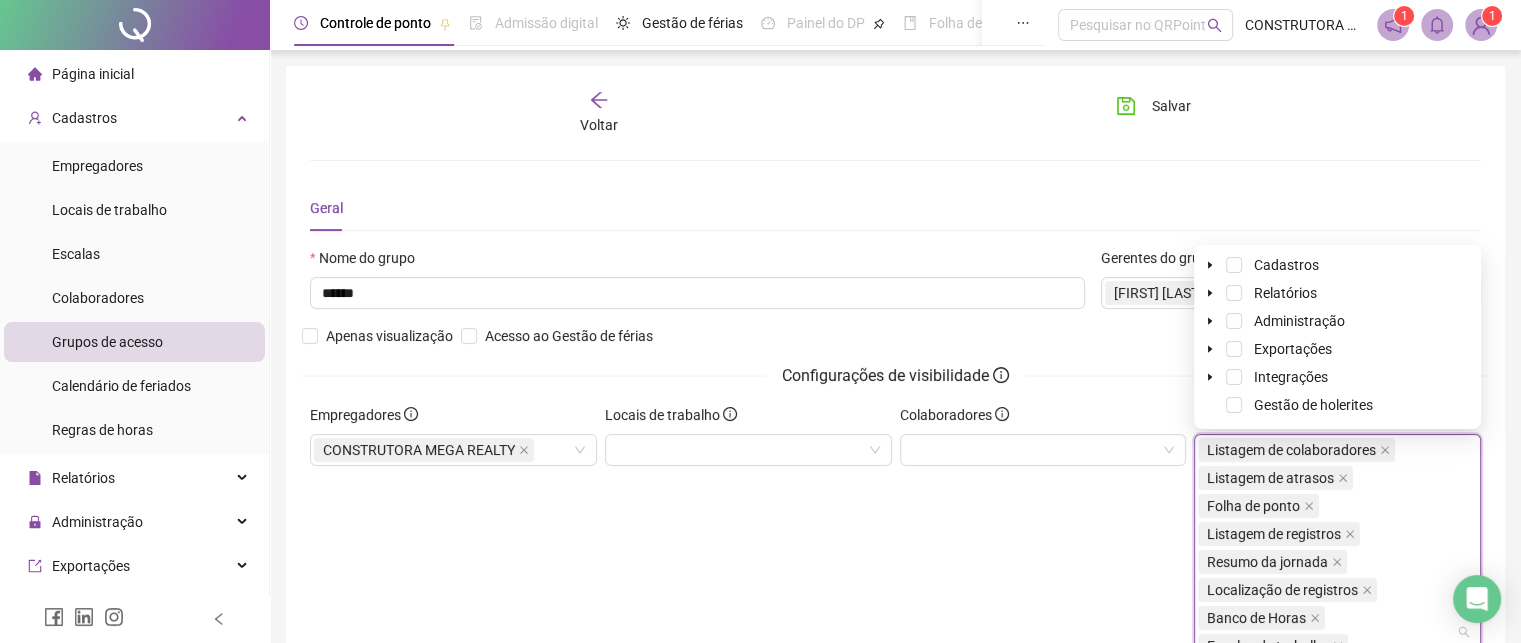 click on "Cadastros" at bounding box center (1337, 265) 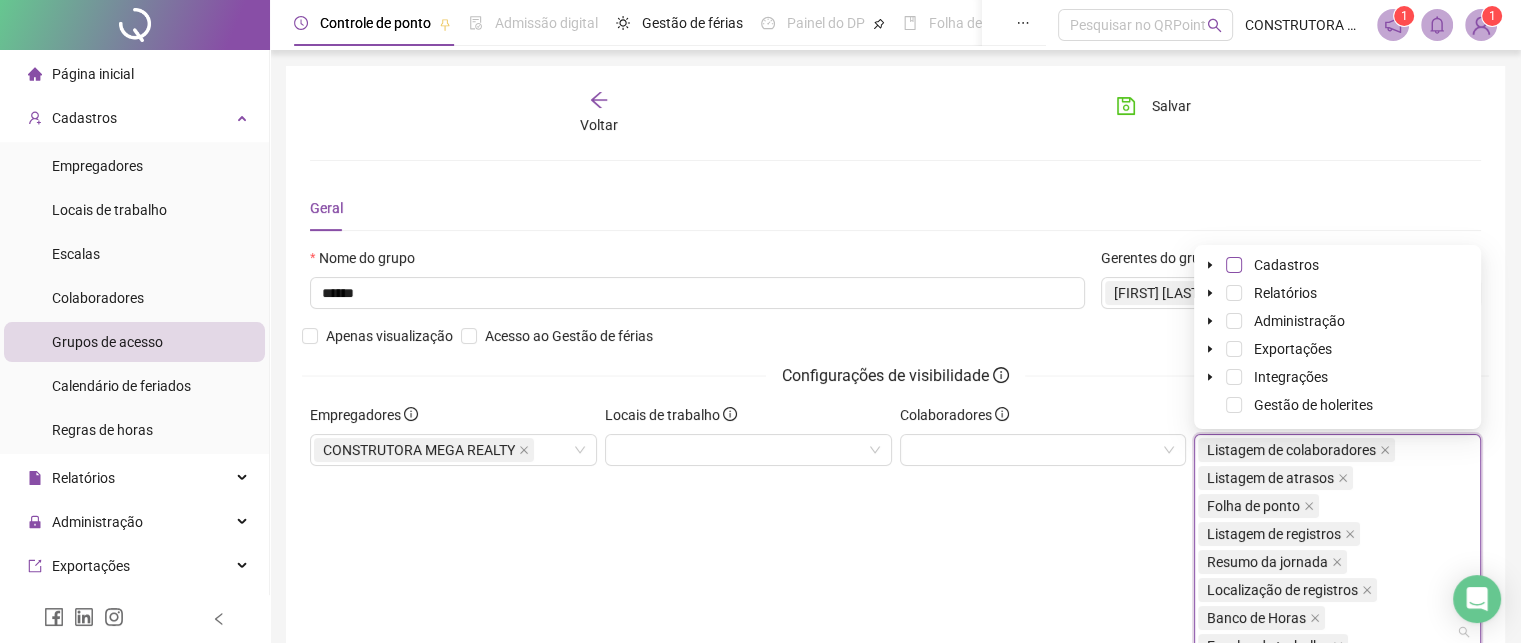 click at bounding box center [1234, 265] 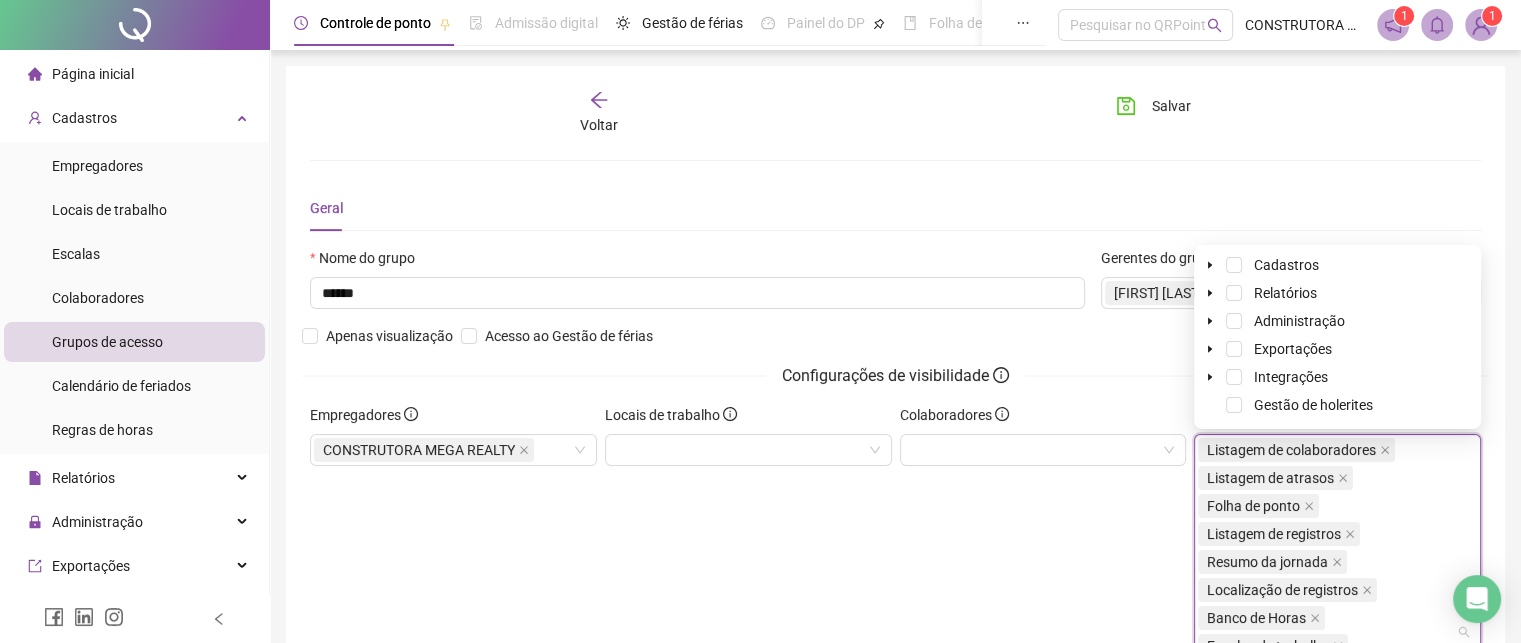 click on "Exportações" at bounding box center (1337, 349) 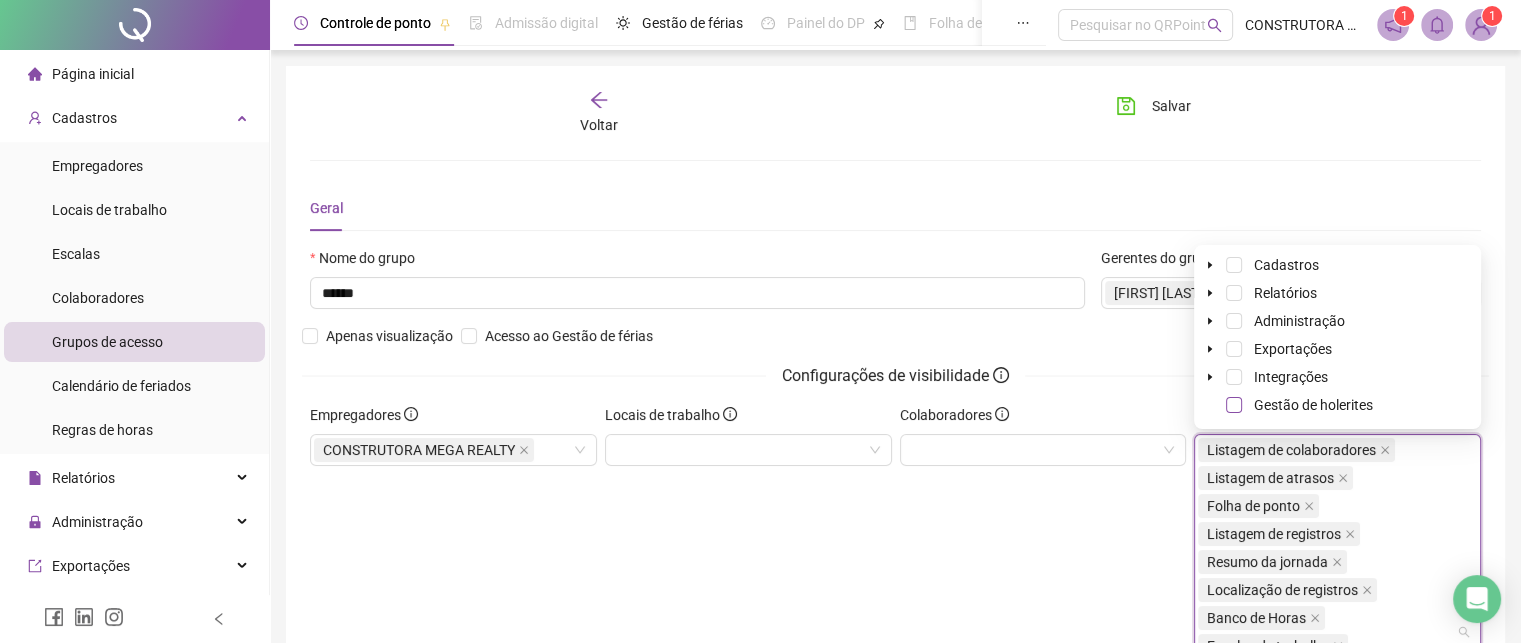 click at bounding box center (1234, 405) 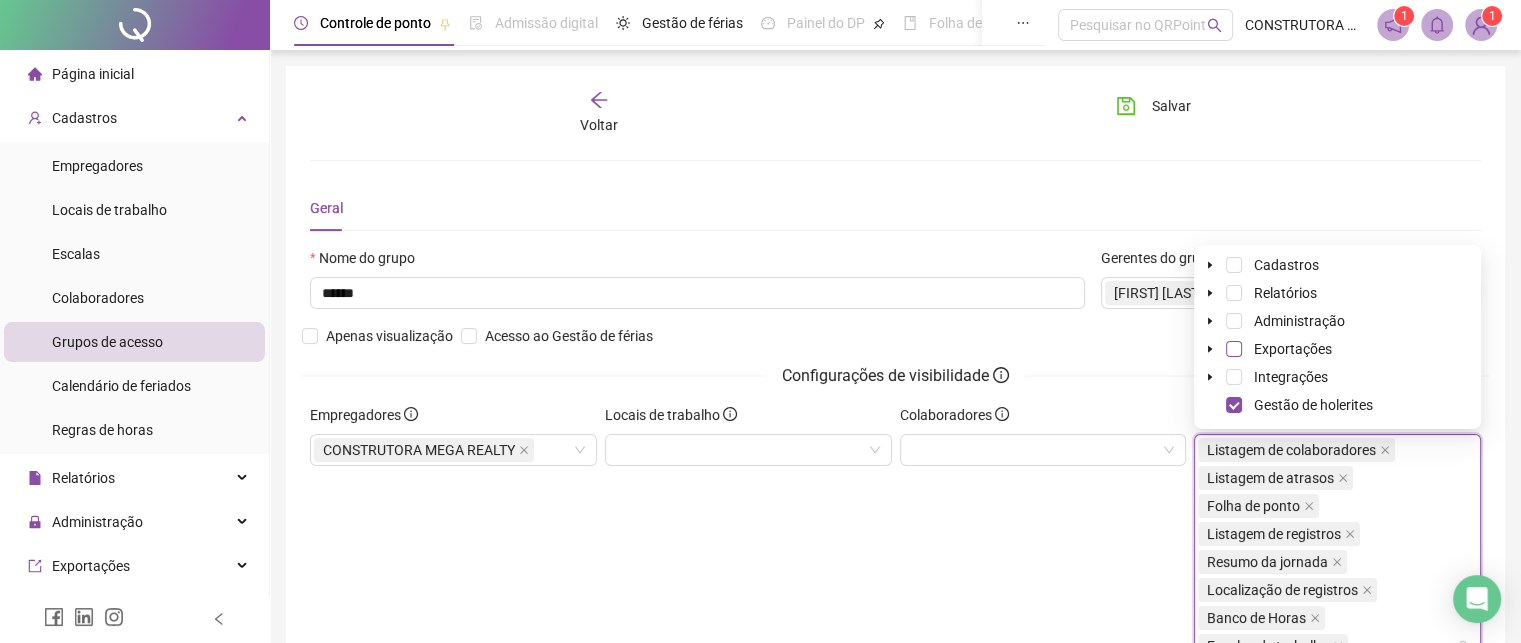 click at bounding box center [1234, 349] 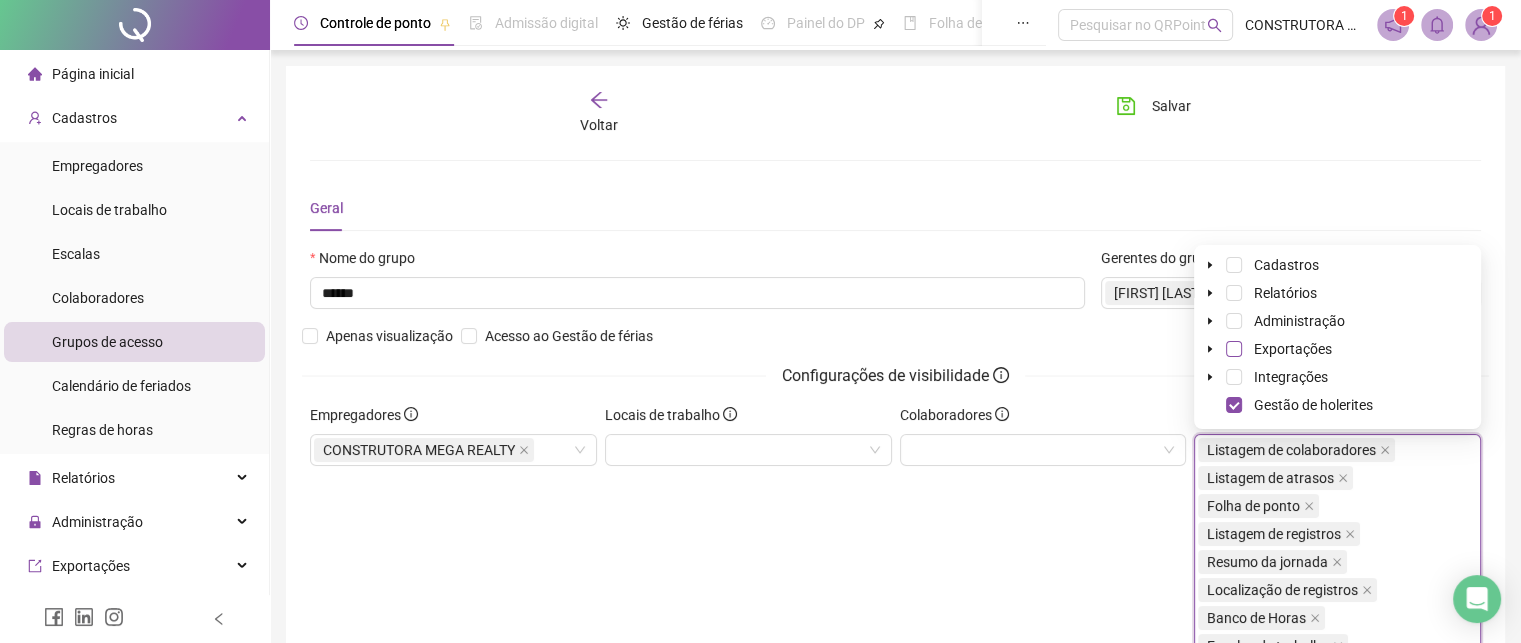 click at bounding box center (1234, 349) 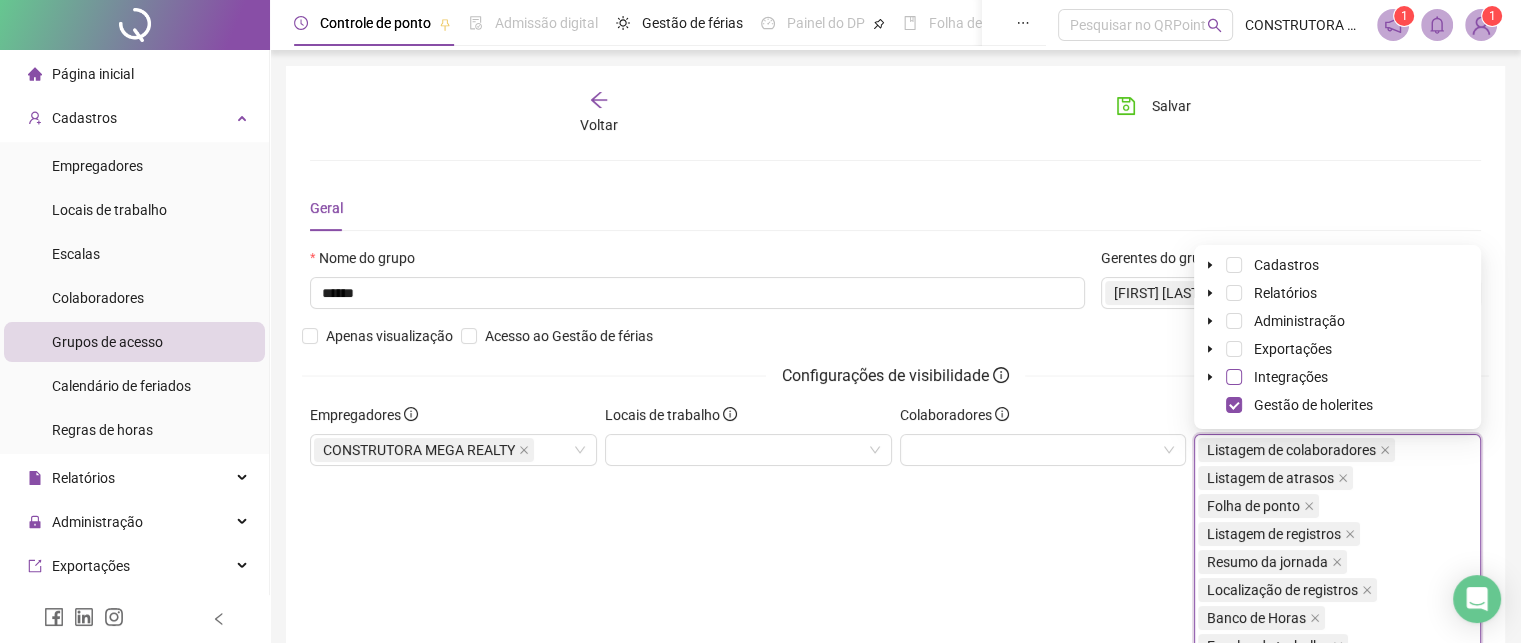 click at bounding box center [1234, 377] 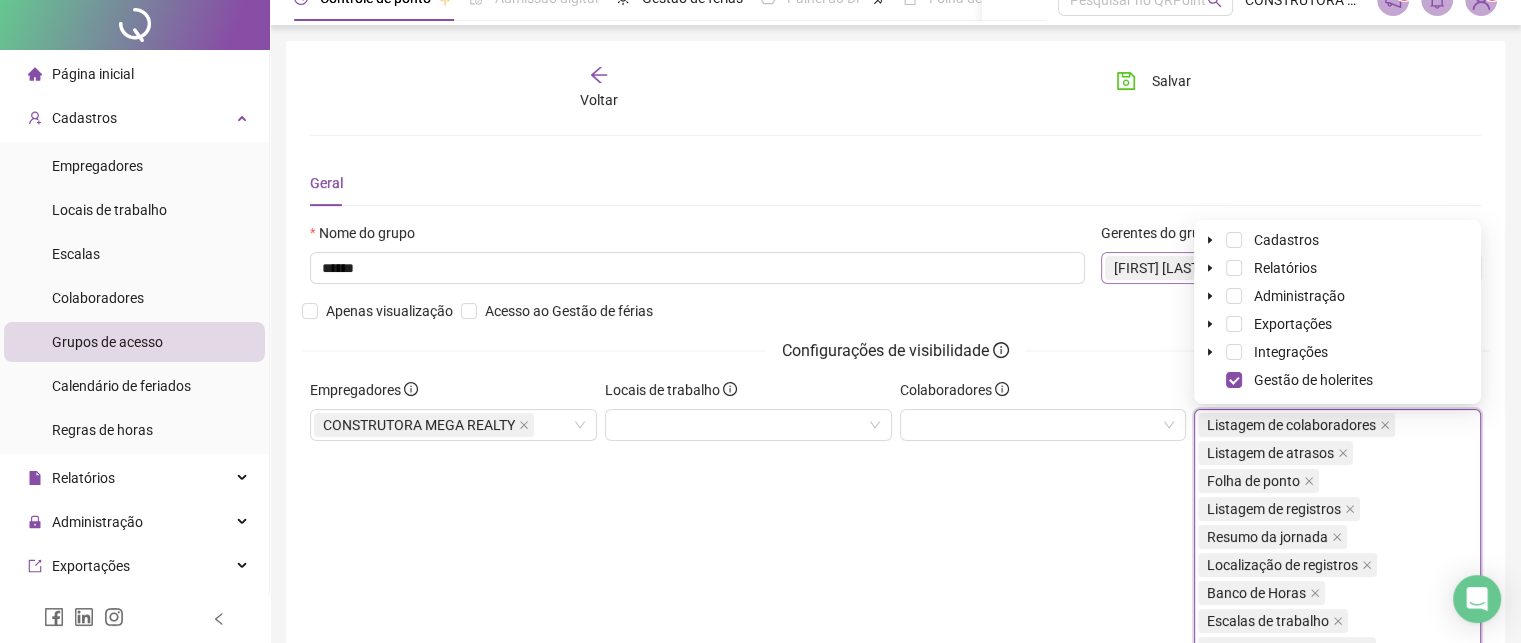scroll, scrollTop: 0, scrollLeft: 0, axis: both 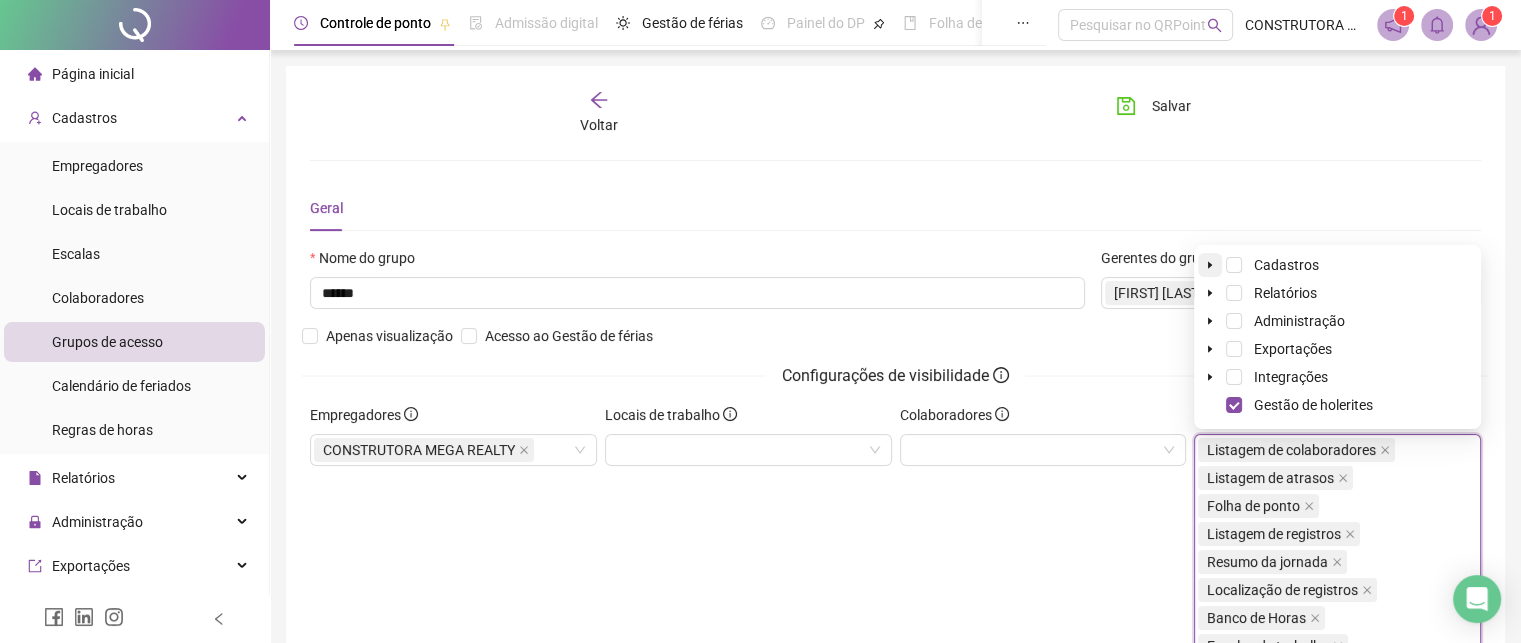click 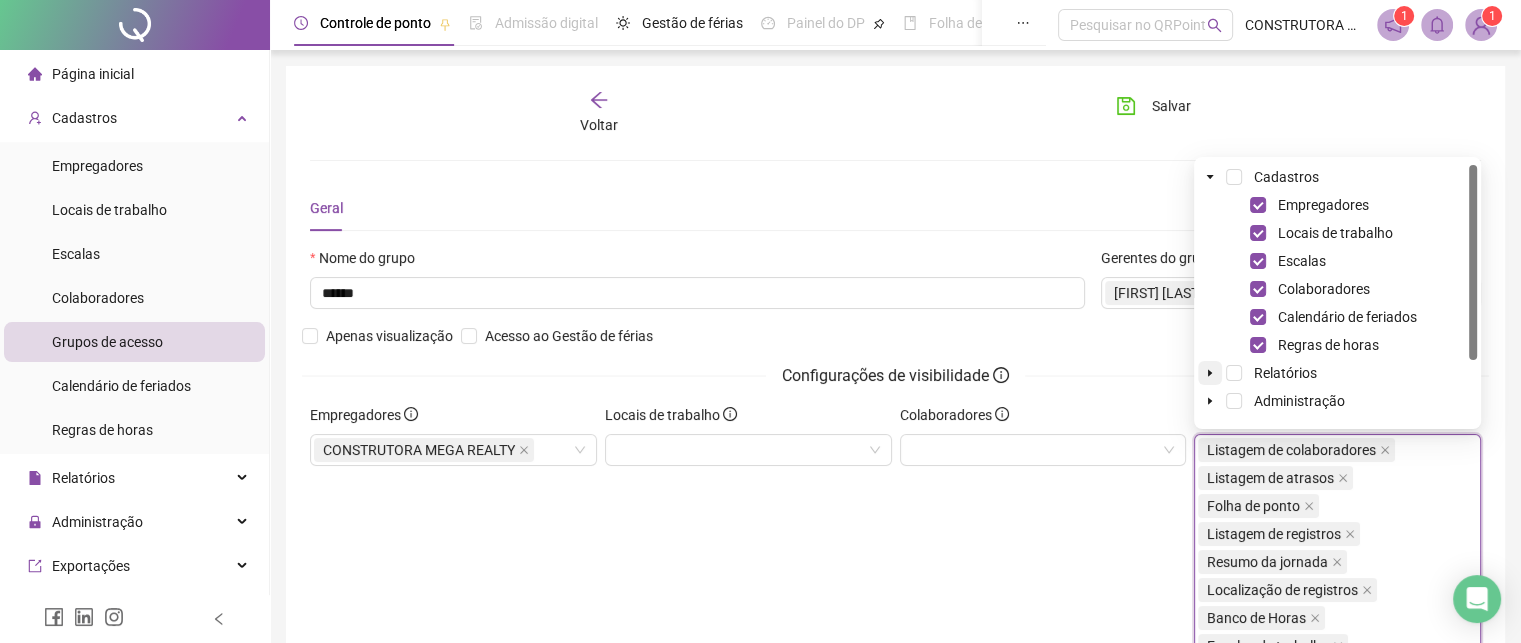 click 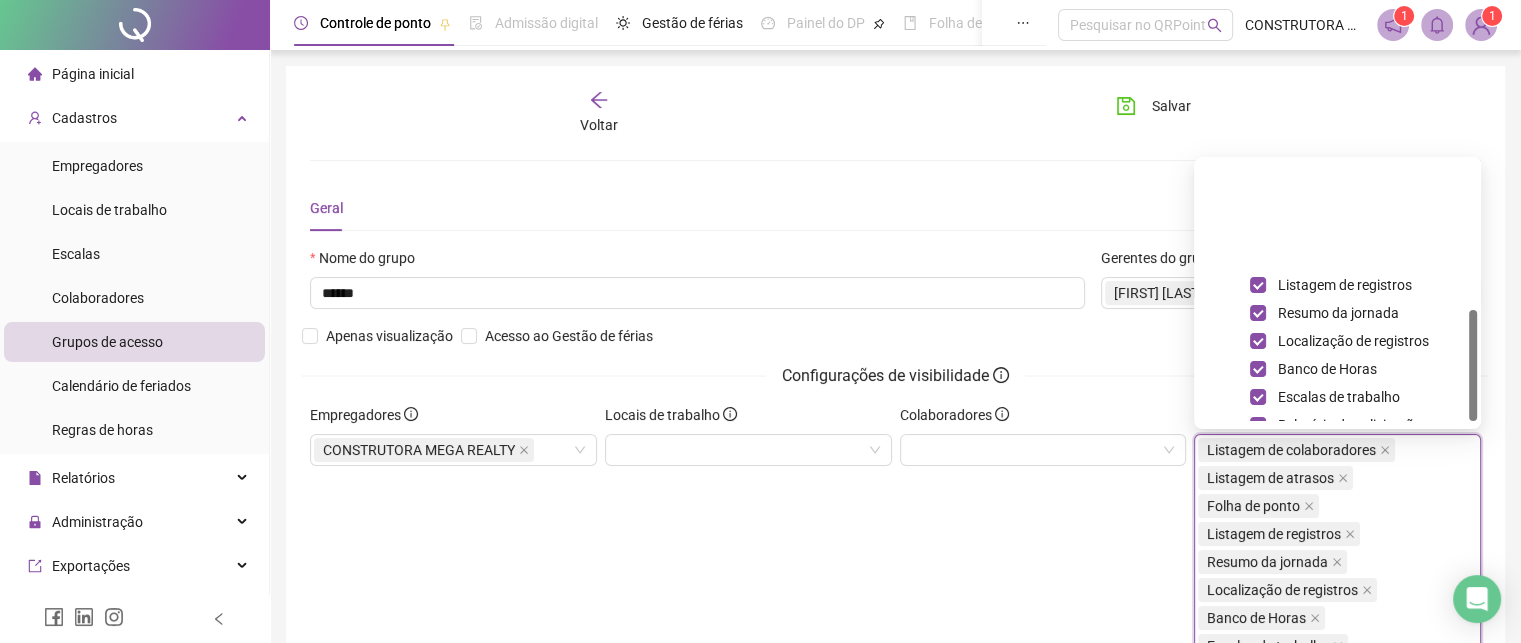 scroll, scrollTop: 332, scrollLeft: 0, axis: vertical 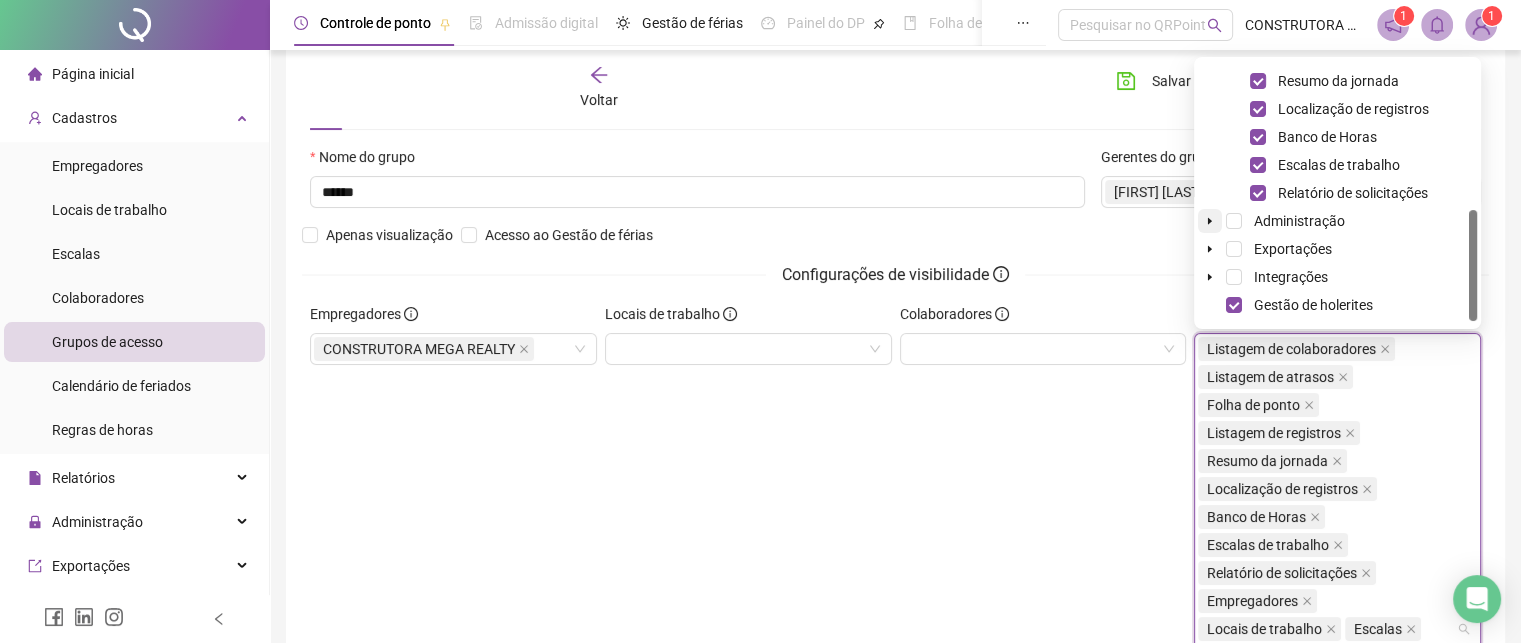 click 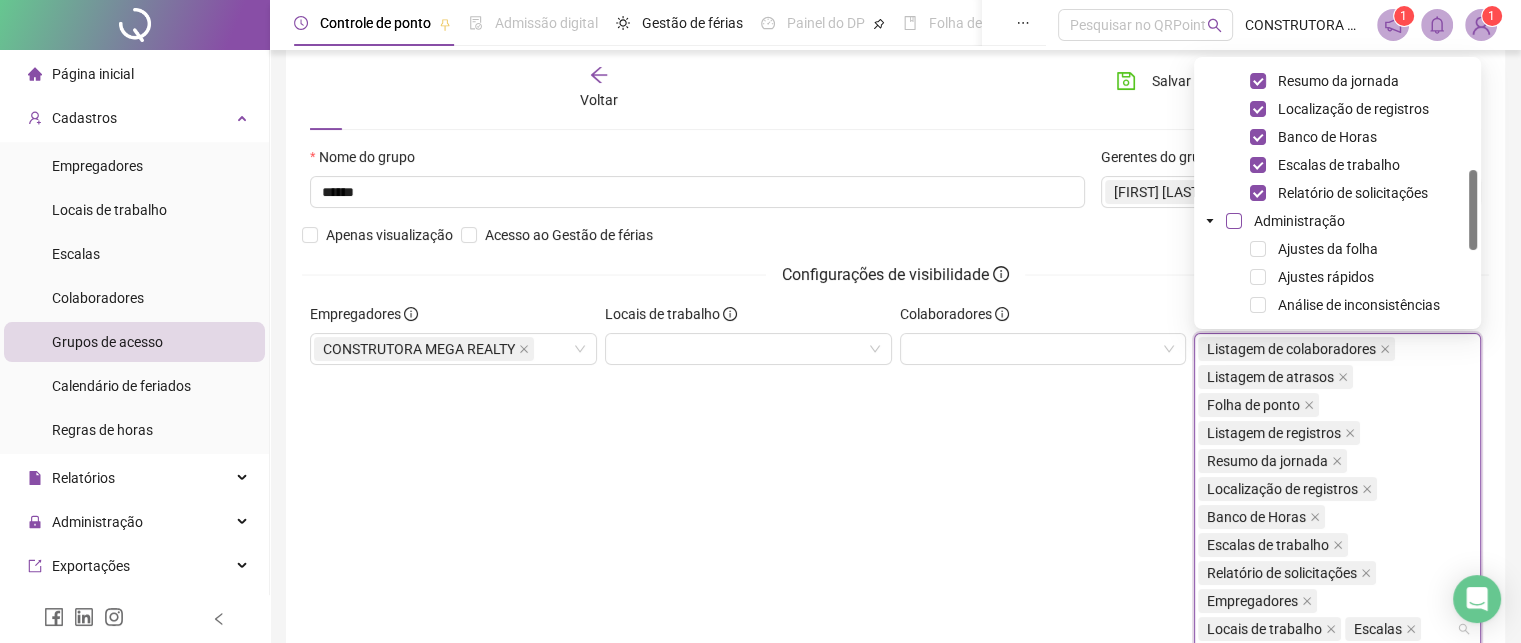 click at bounding box center [1234, 221] 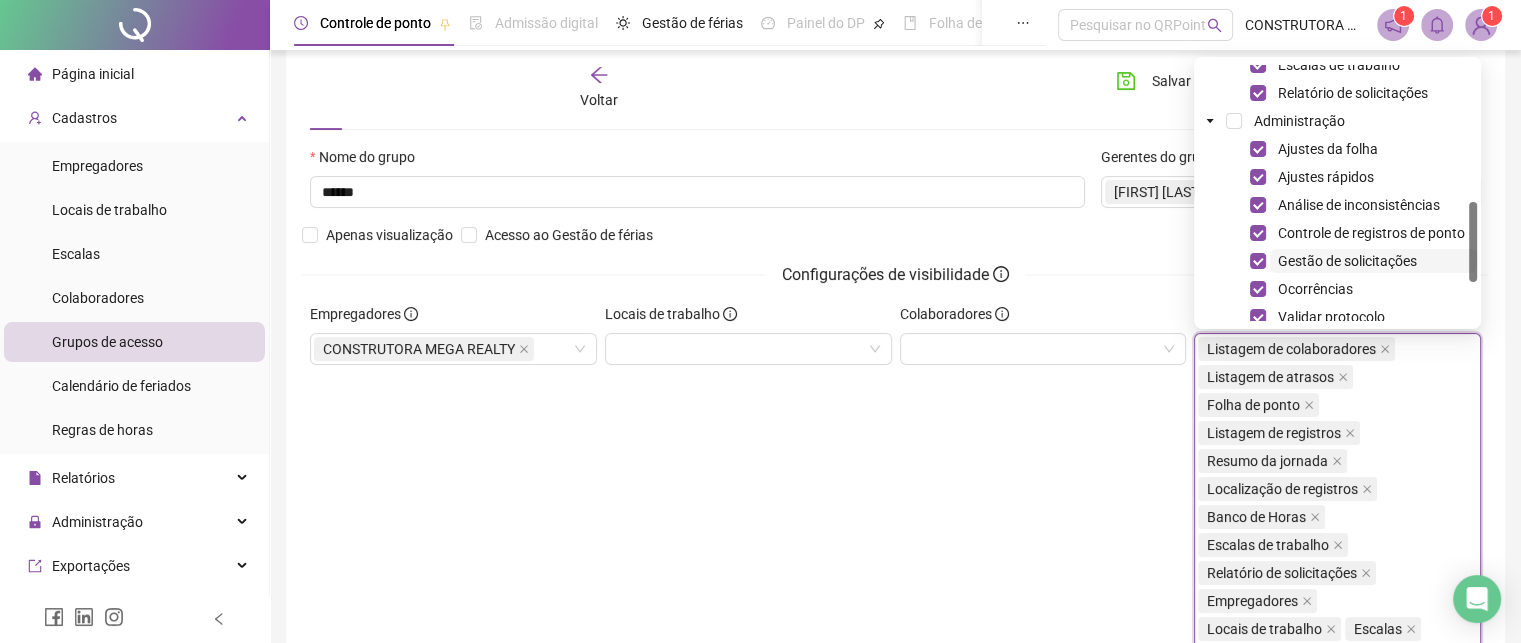scroll, scrollTop: 556, scrollLeft: 0, axis: vertical 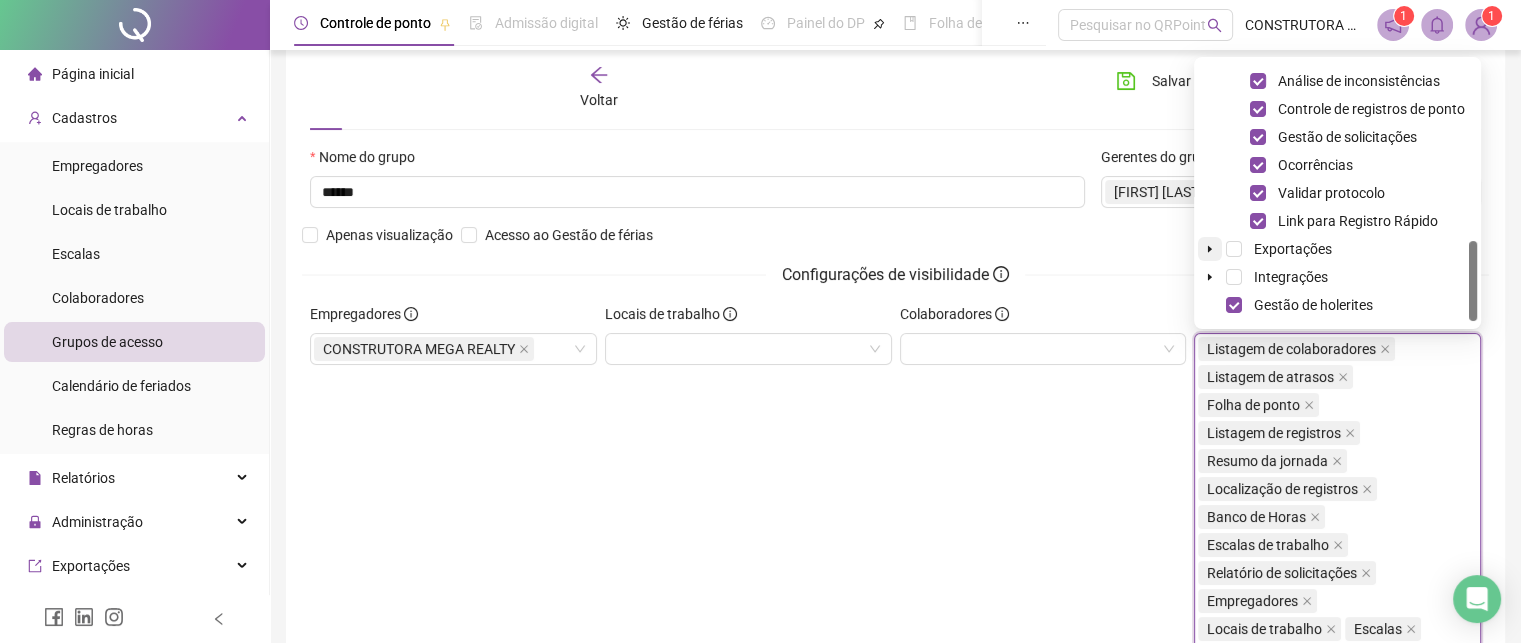 click at bounding box center [1210, 249] 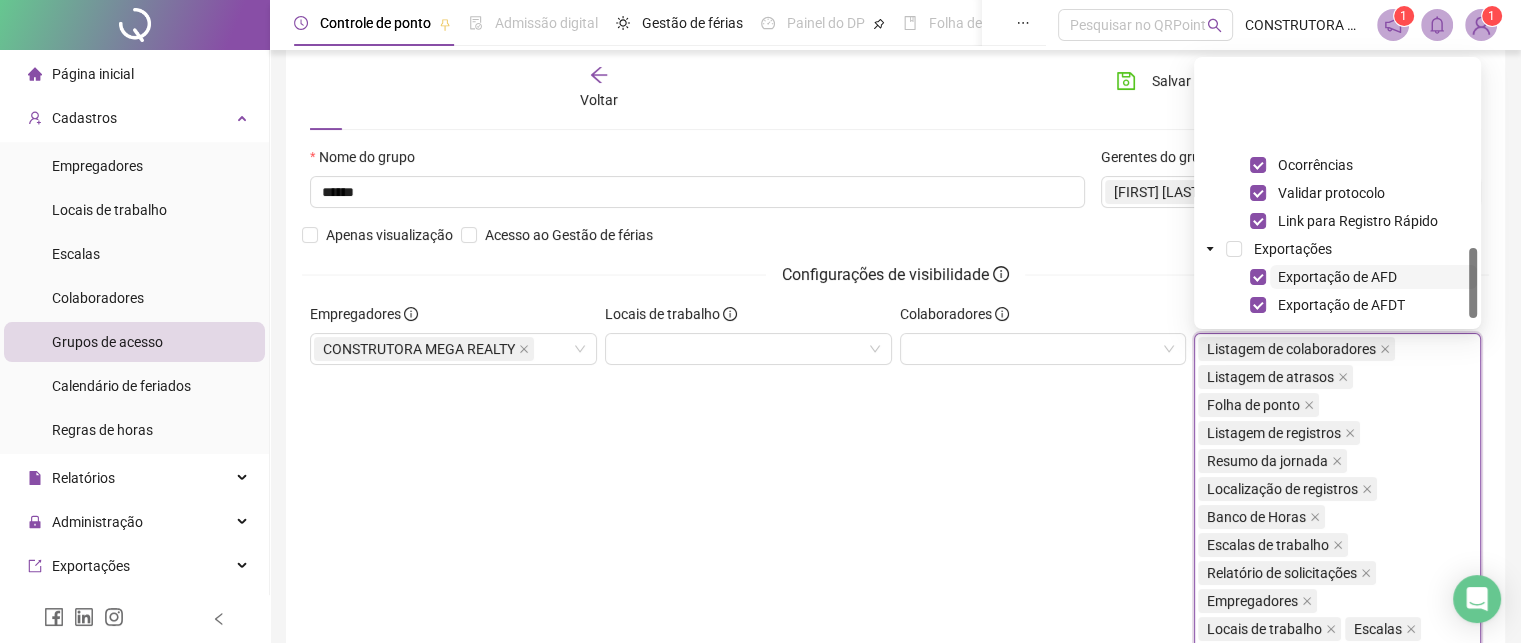 scroll, scrollTop: 668, scrollLeft: 0, axis: vertical 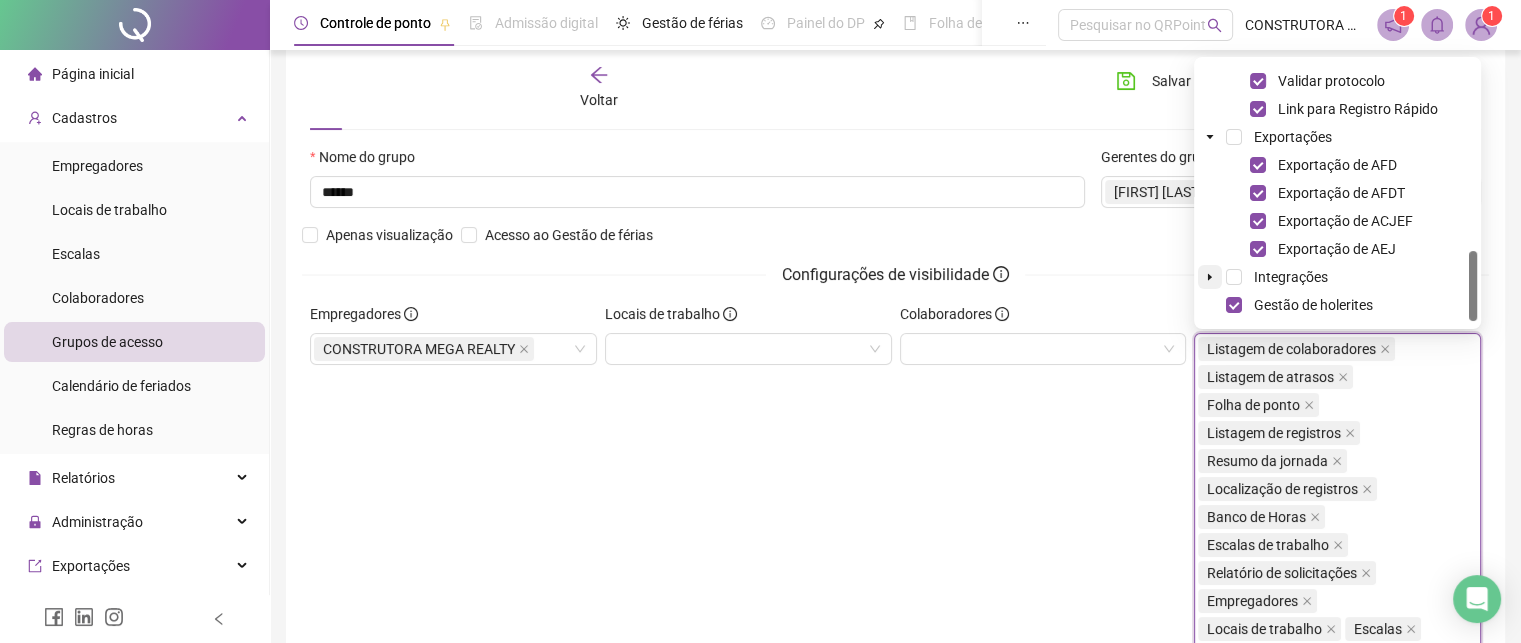 click at bounding box center [1210, 277] 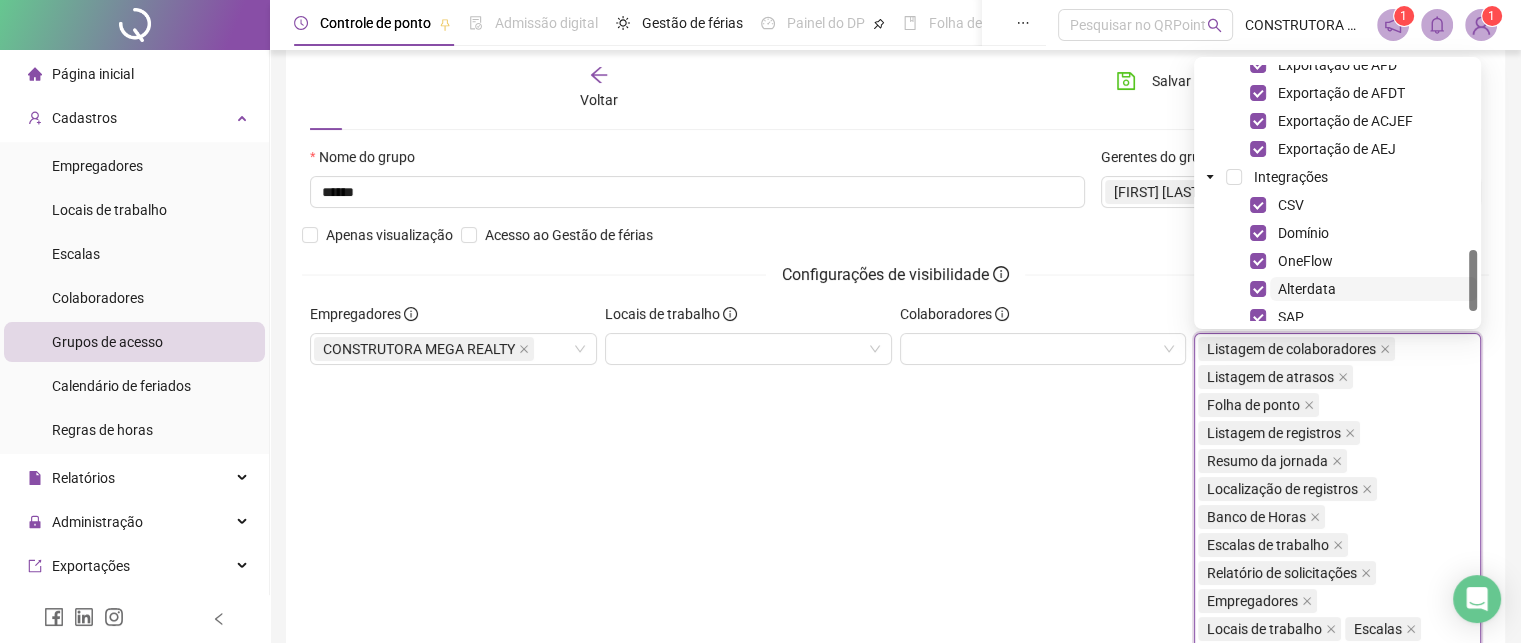 scroll, scrollTop: 808, scrollLeft: 0, axis: vertical 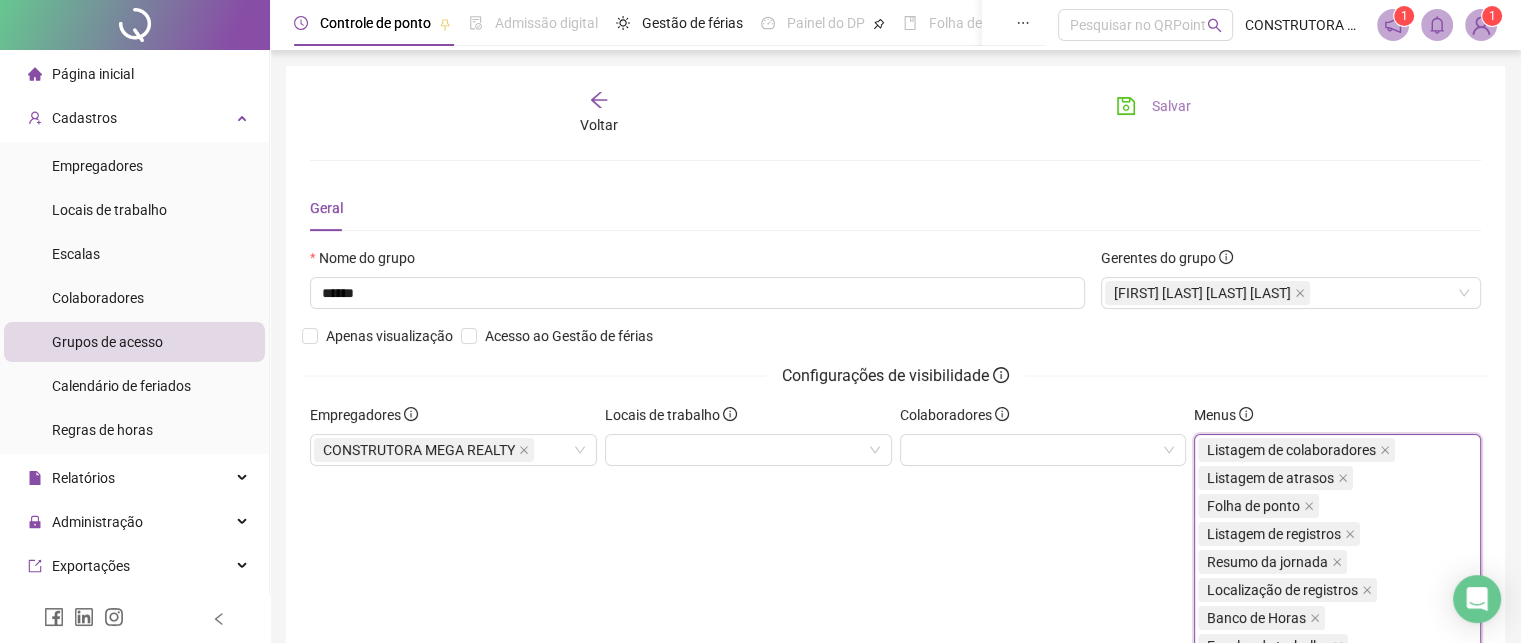 click on "Salvar" at bounding box center (1171, 106) 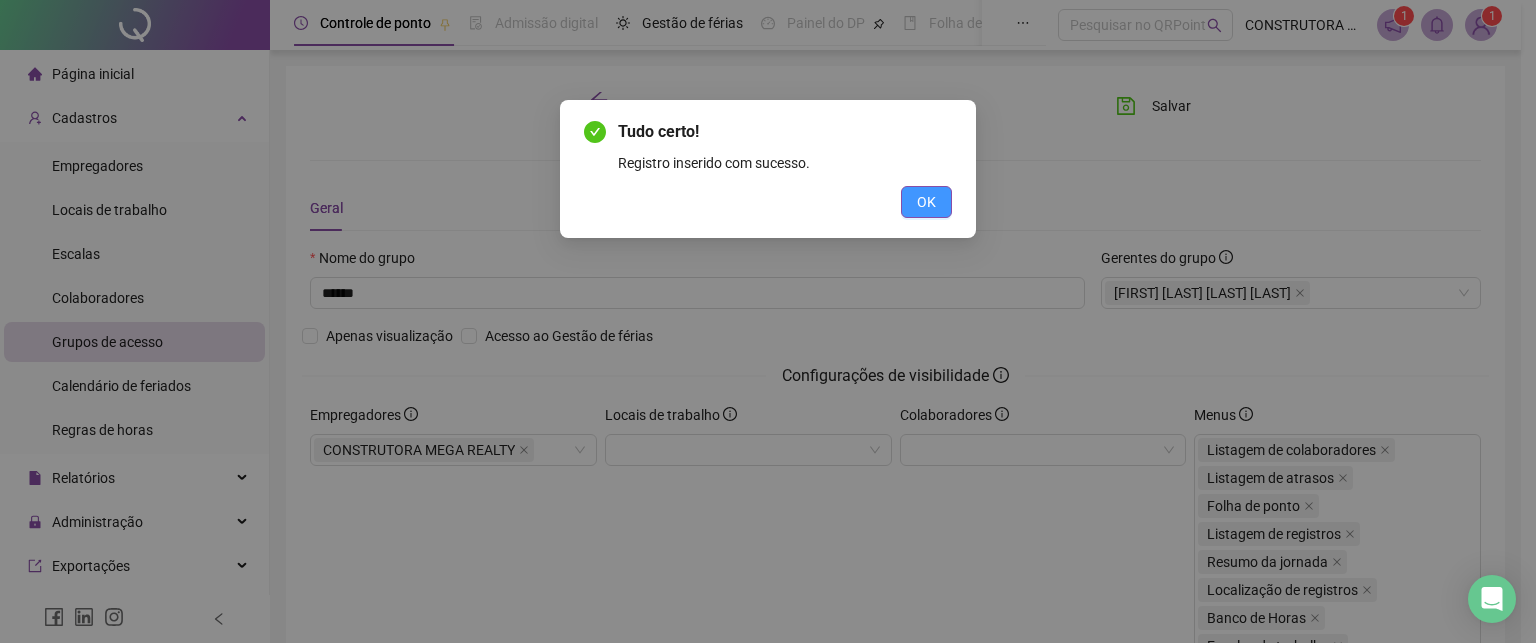 click on "OK" at bounding box center [926, 202] 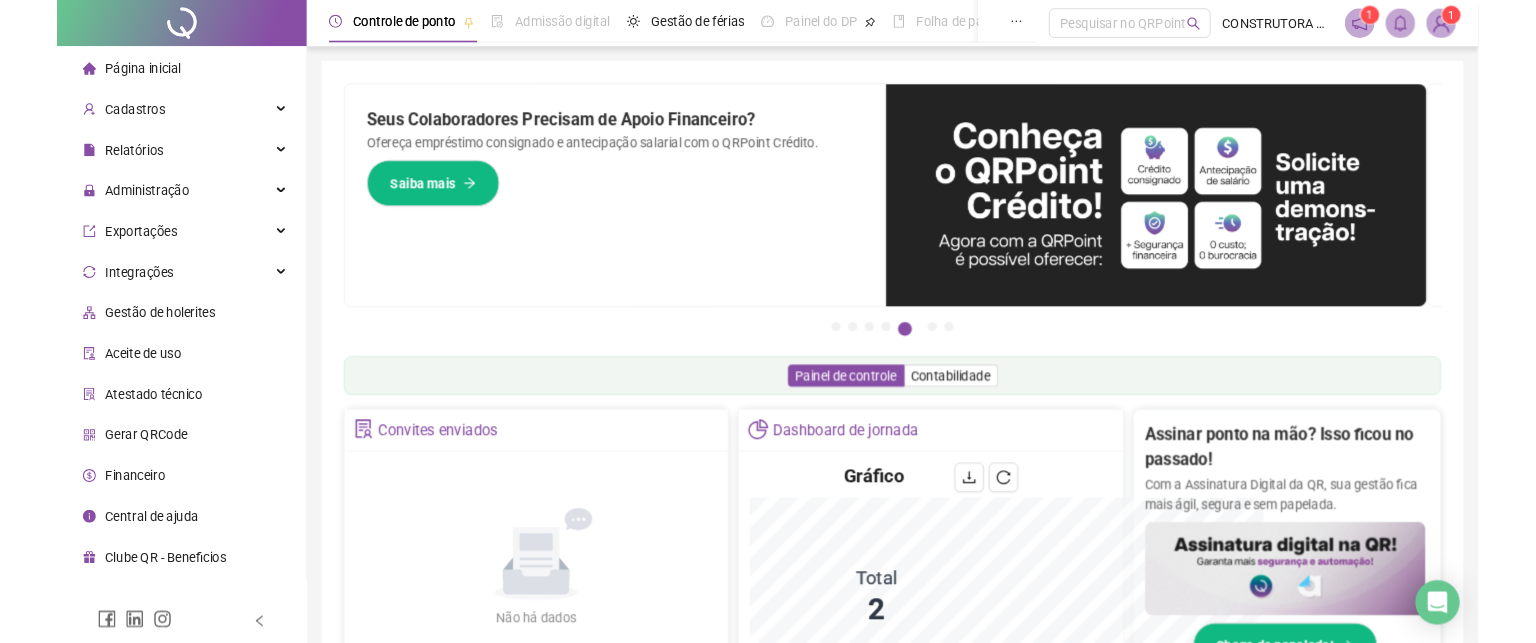 scroll, scrollTop: 0, scrollLeft: 0, axis: both 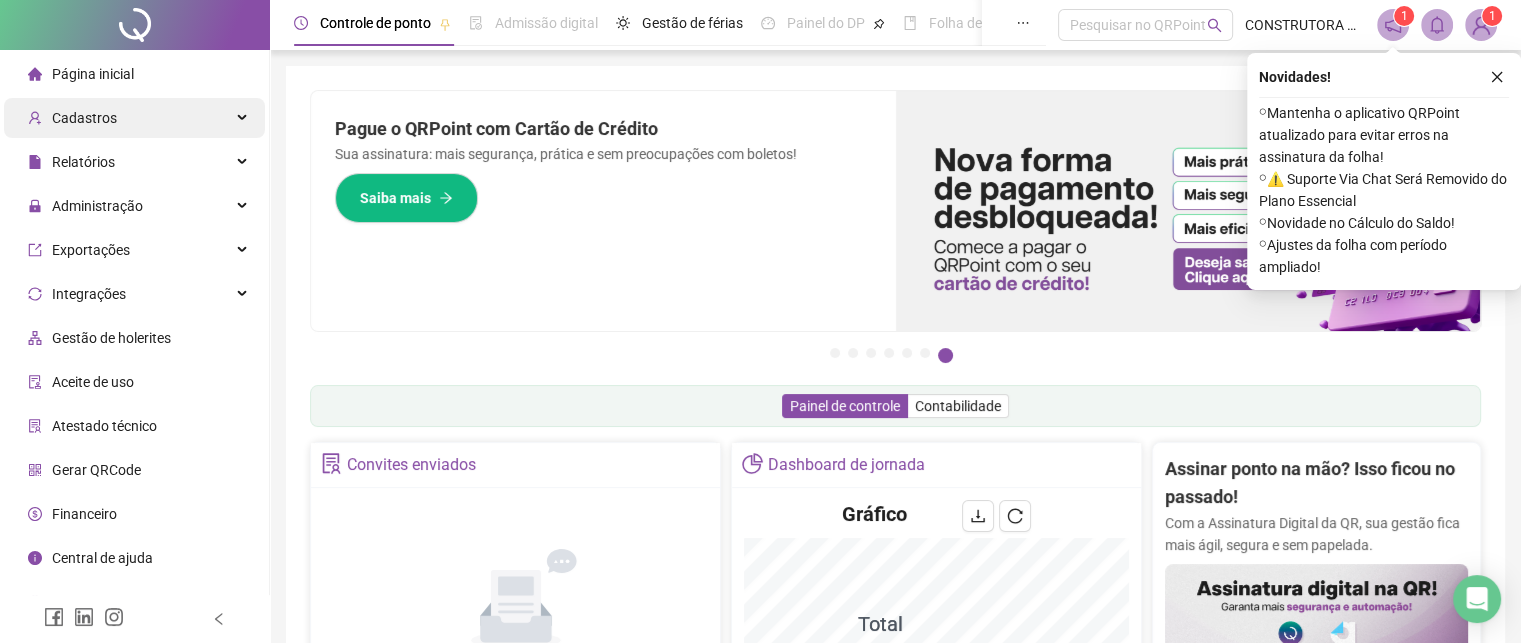 click on "Cadastros" at bounding box center [134, 118] 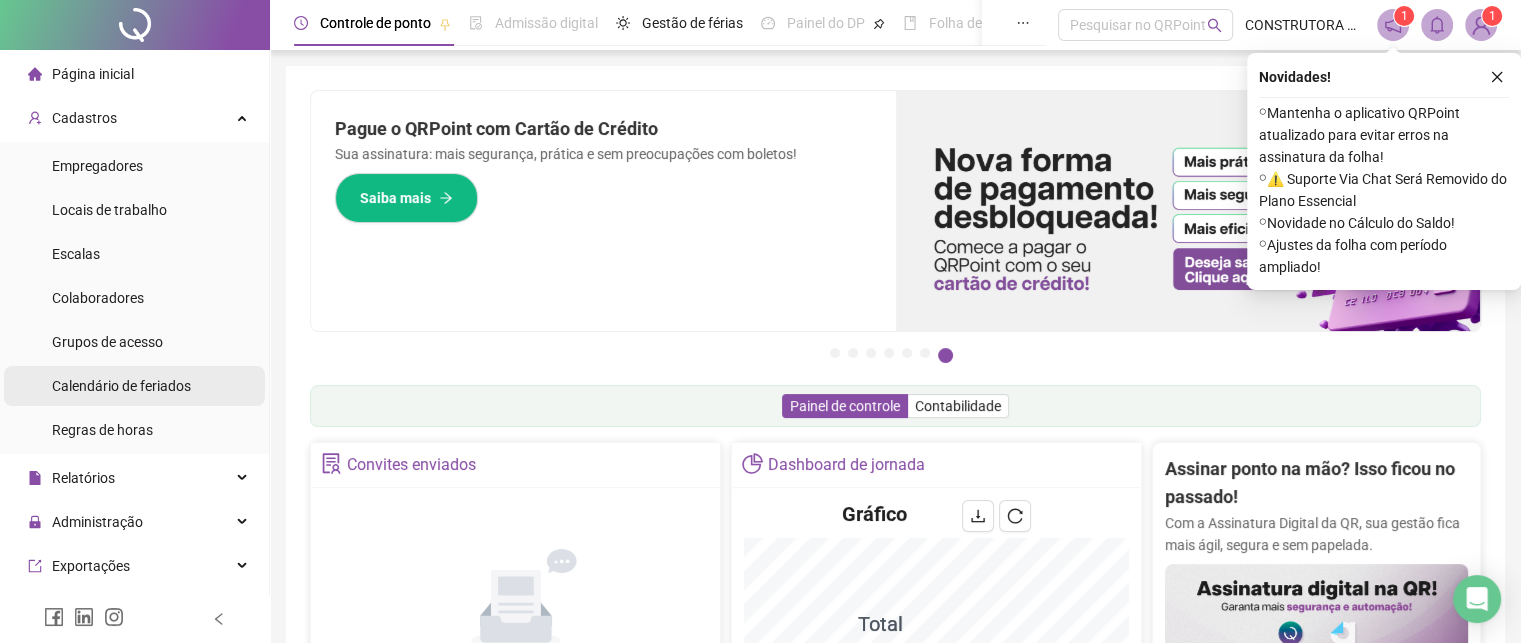 drag, startPoint x: 155, startPoint y: 339, endPoint x: 228, endPoint y: 387, distance: 87.36704 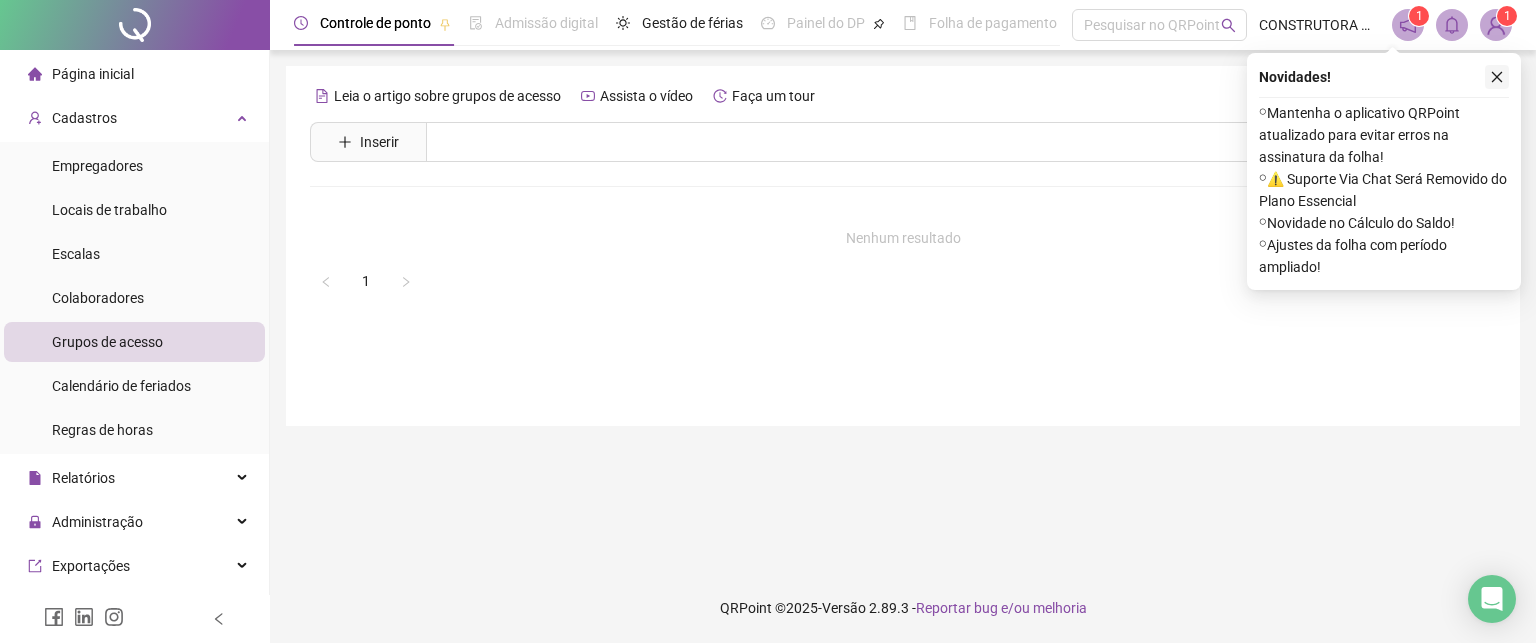click 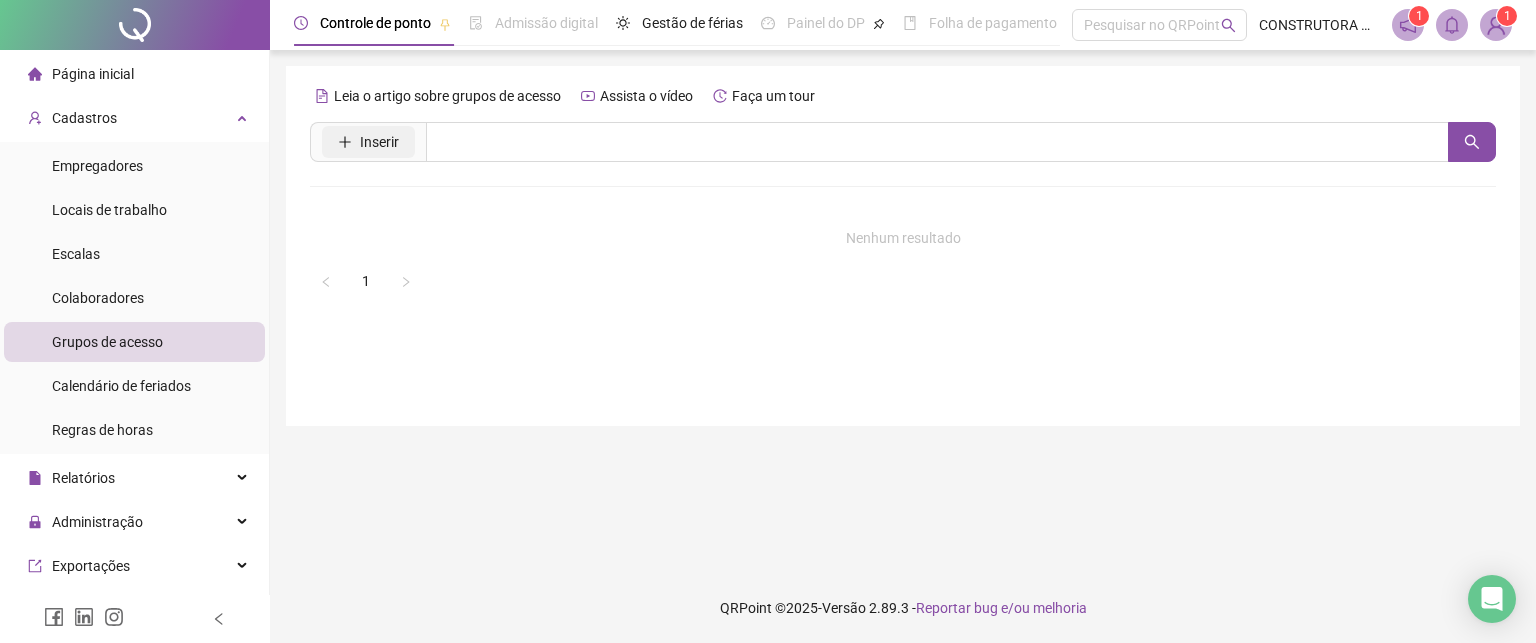 click on "Inserir" at bounding box center (379, 142) 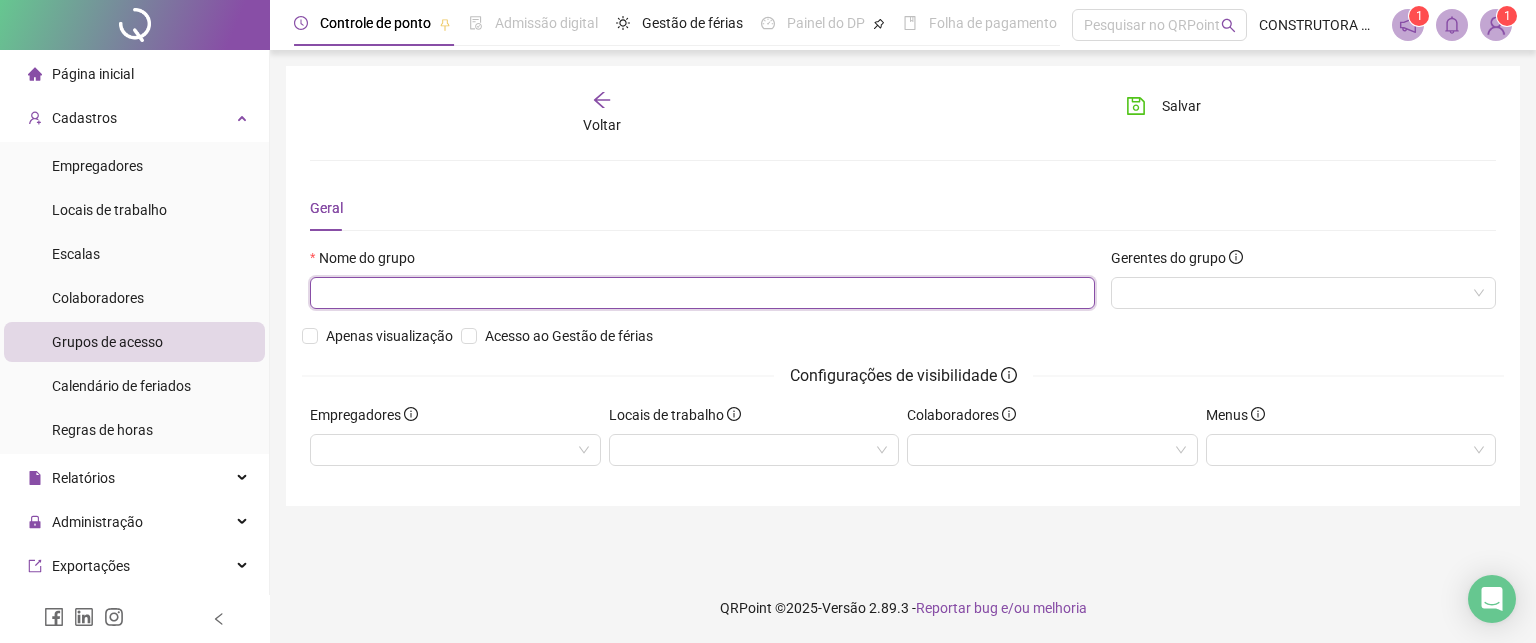 click at bounding box center [702, 293] 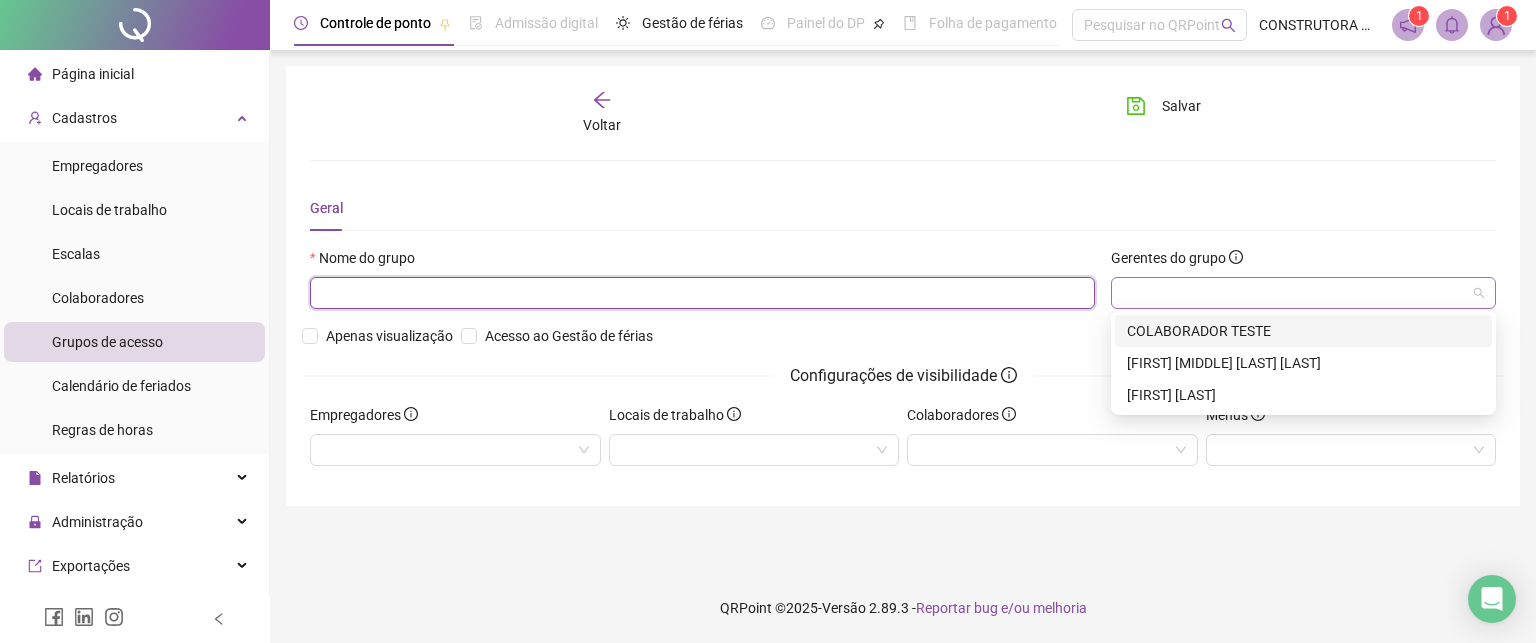 click at bounding box center (1303, 293) 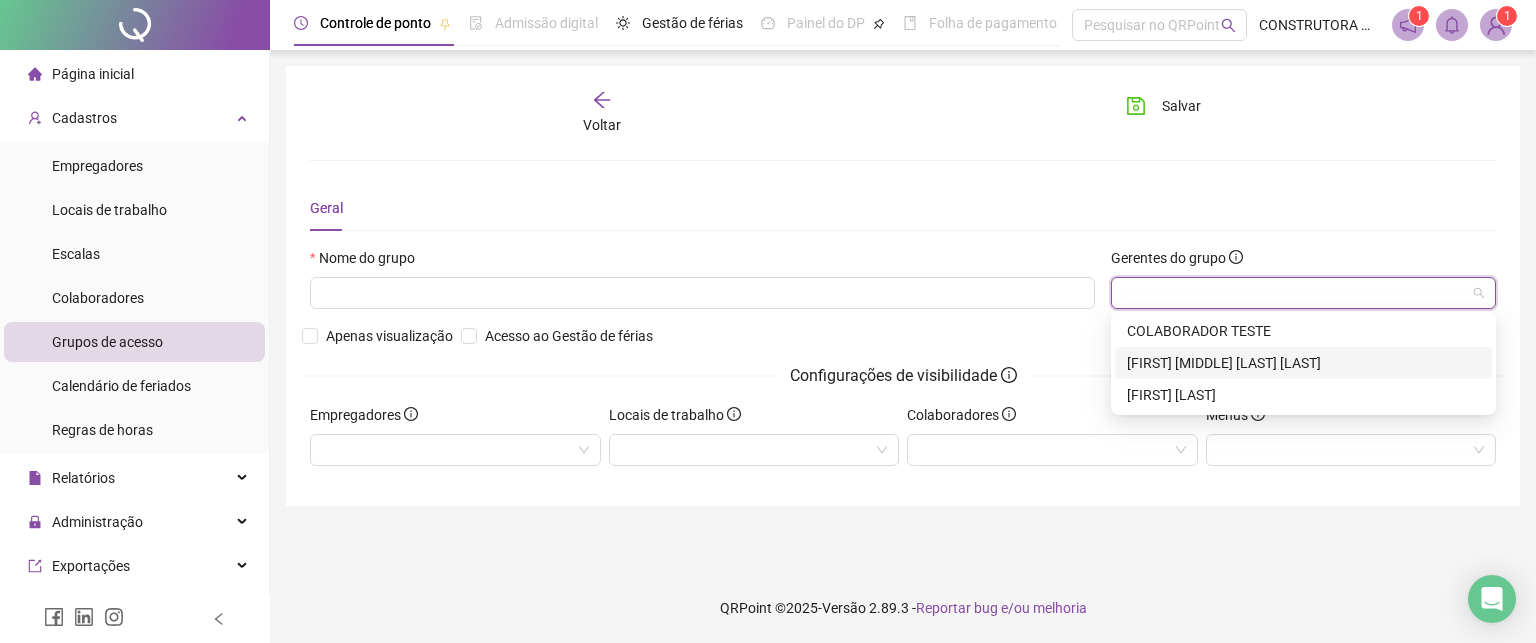 drag, startPoint x: 1368, startPoint y: 368, endPoint x: 1352, endPoint y: 358, distance: 18.867962 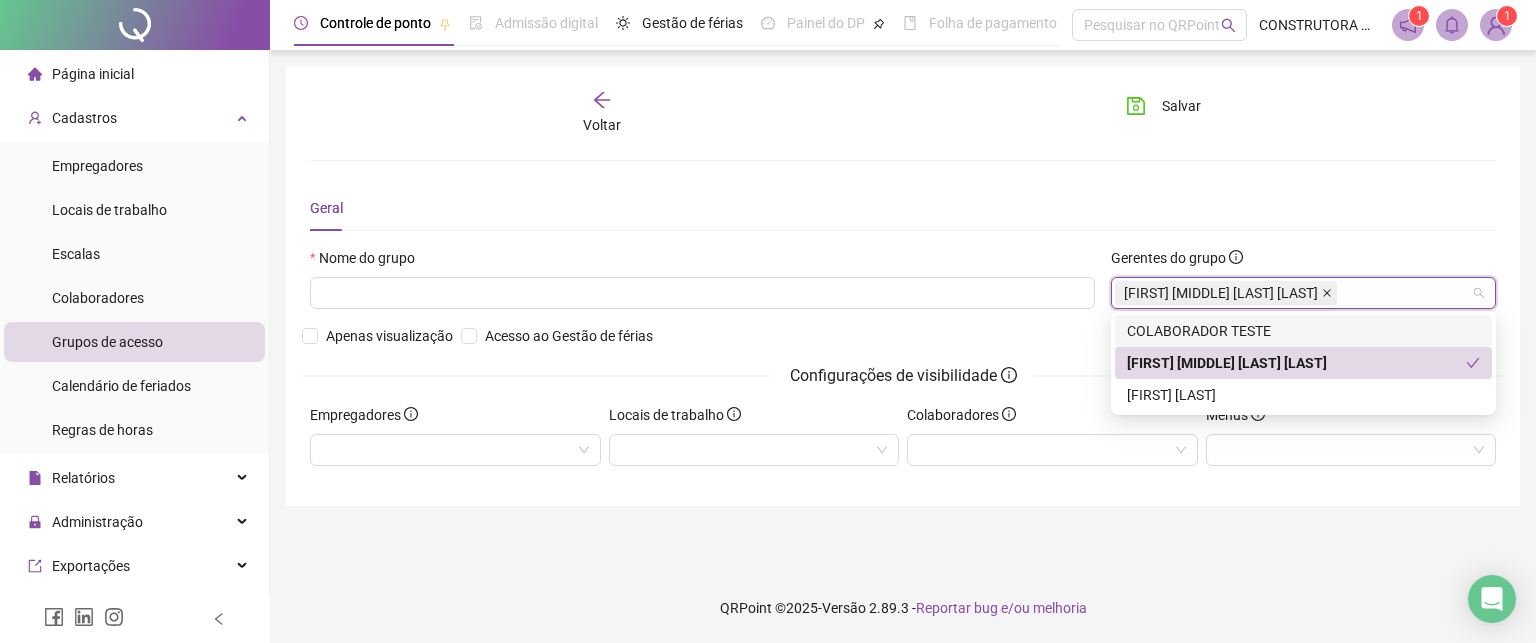 click 